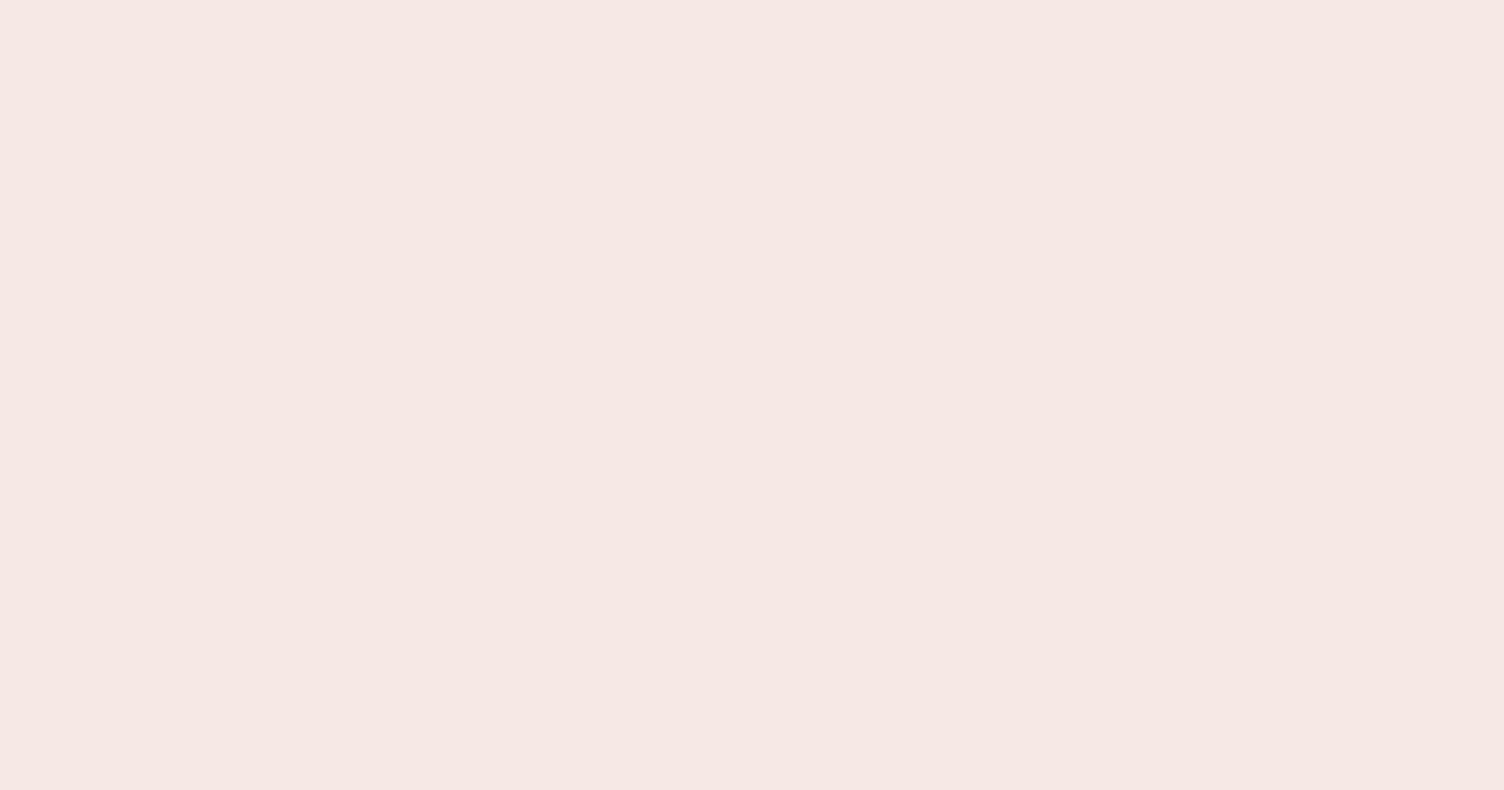 scroll, scrollTop: 0, scrollLeft: 0, axis: both 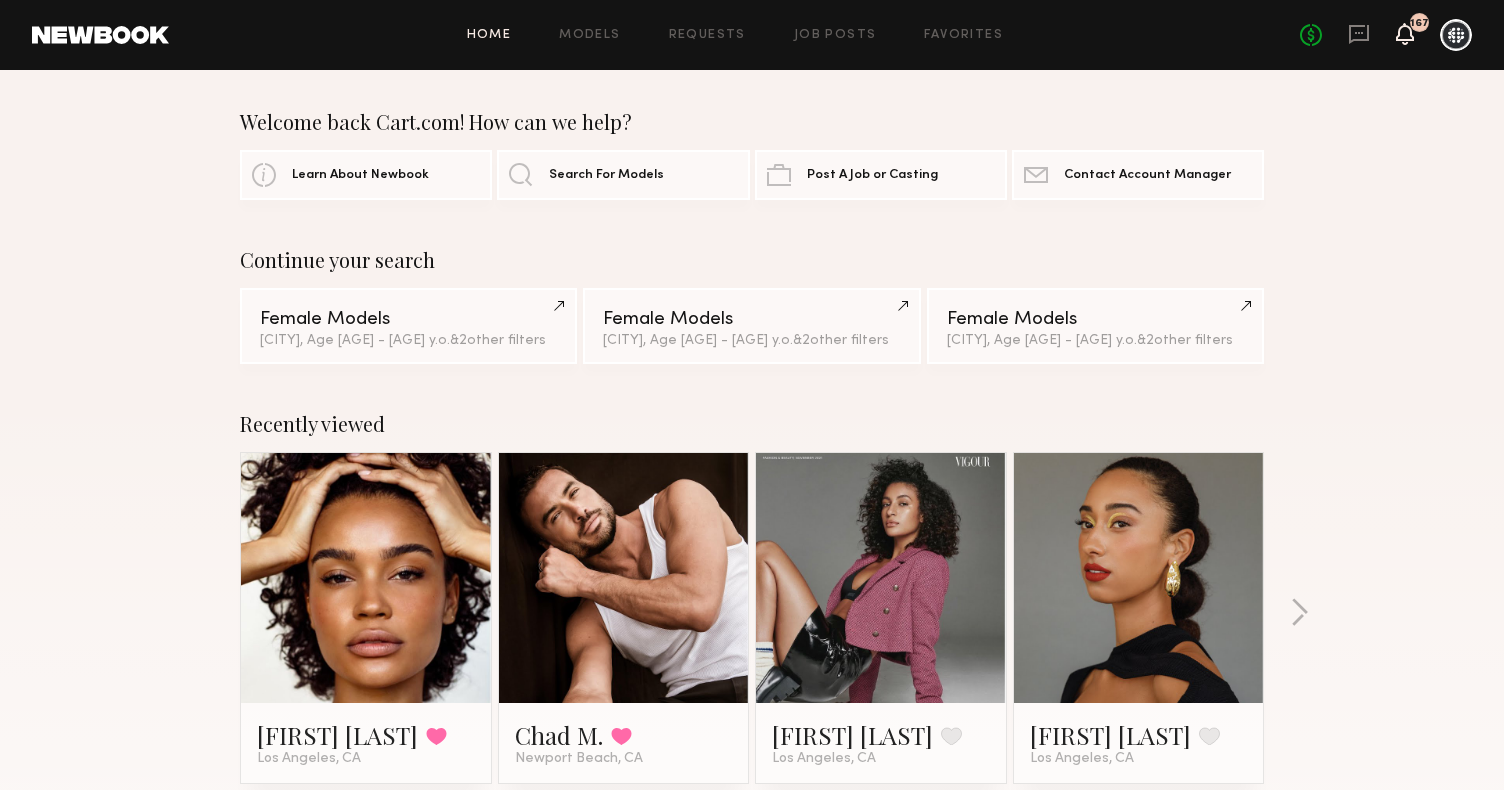 click 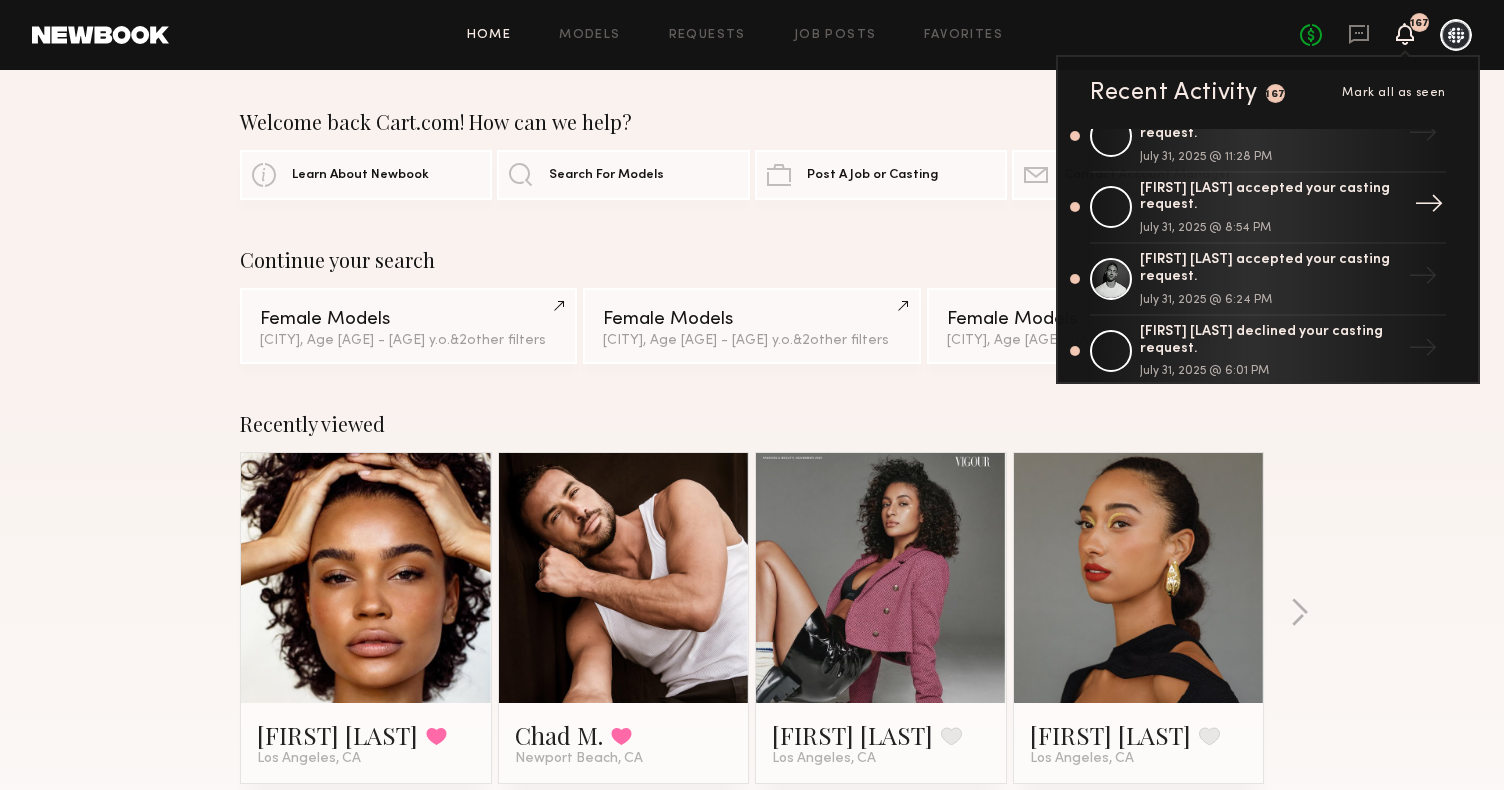 scroll, scrollTop: 49, scrollLeft: 0, axis: vertical 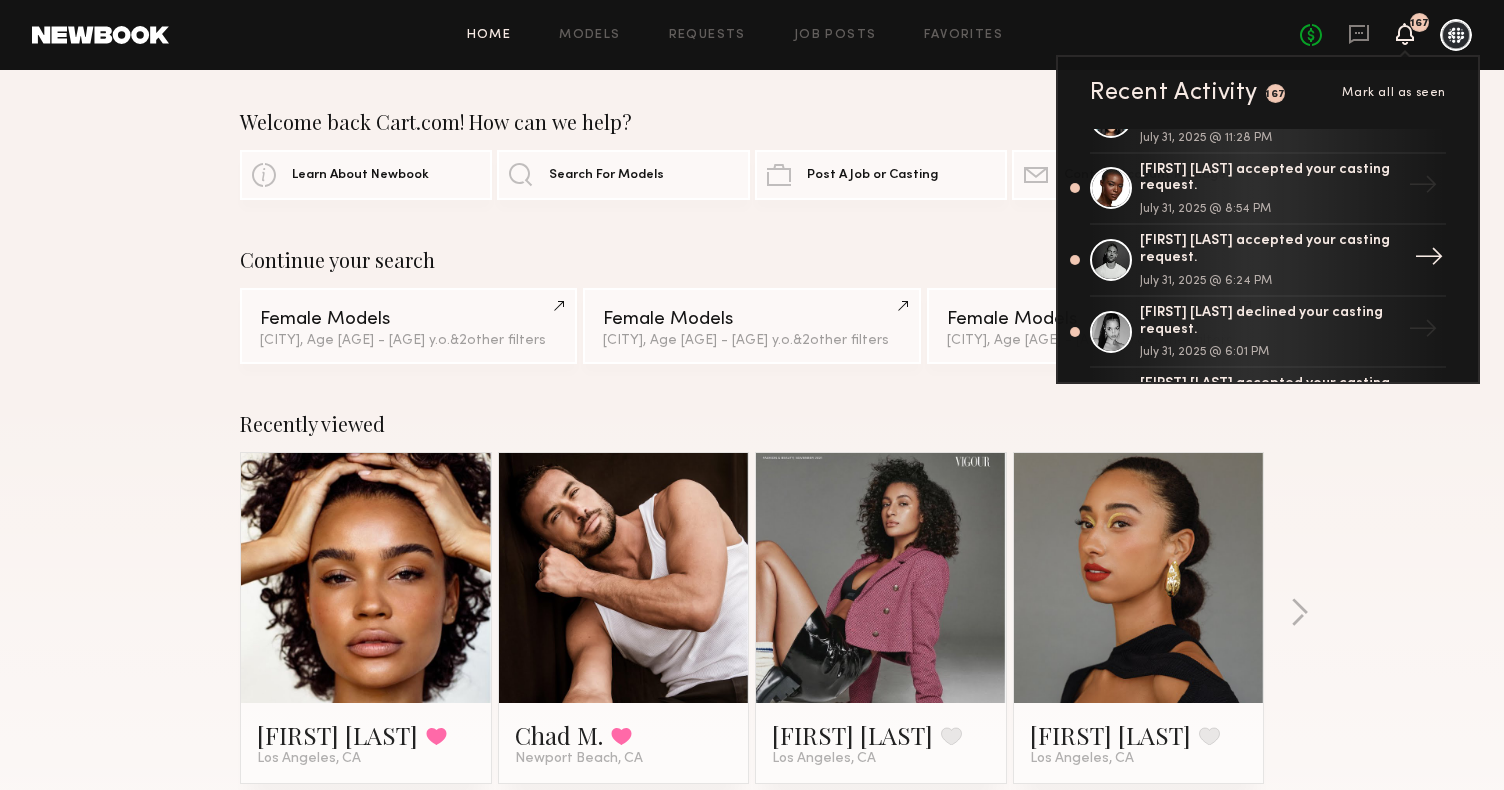 click on "[FIRST] [LAST] accepted your casting request." 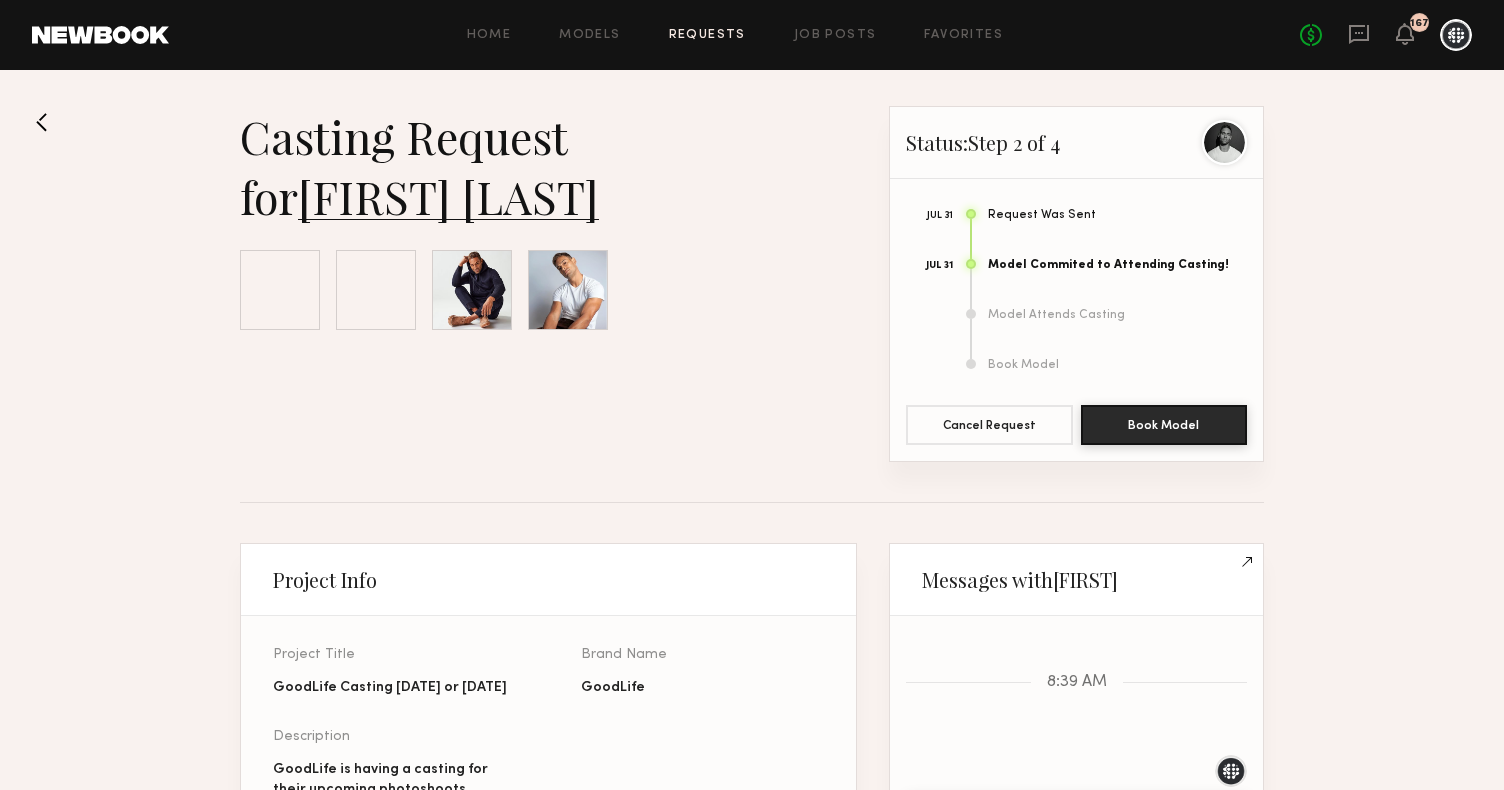 scroll, scrollTop: 923, scrollLeft: 0, axis: vertical 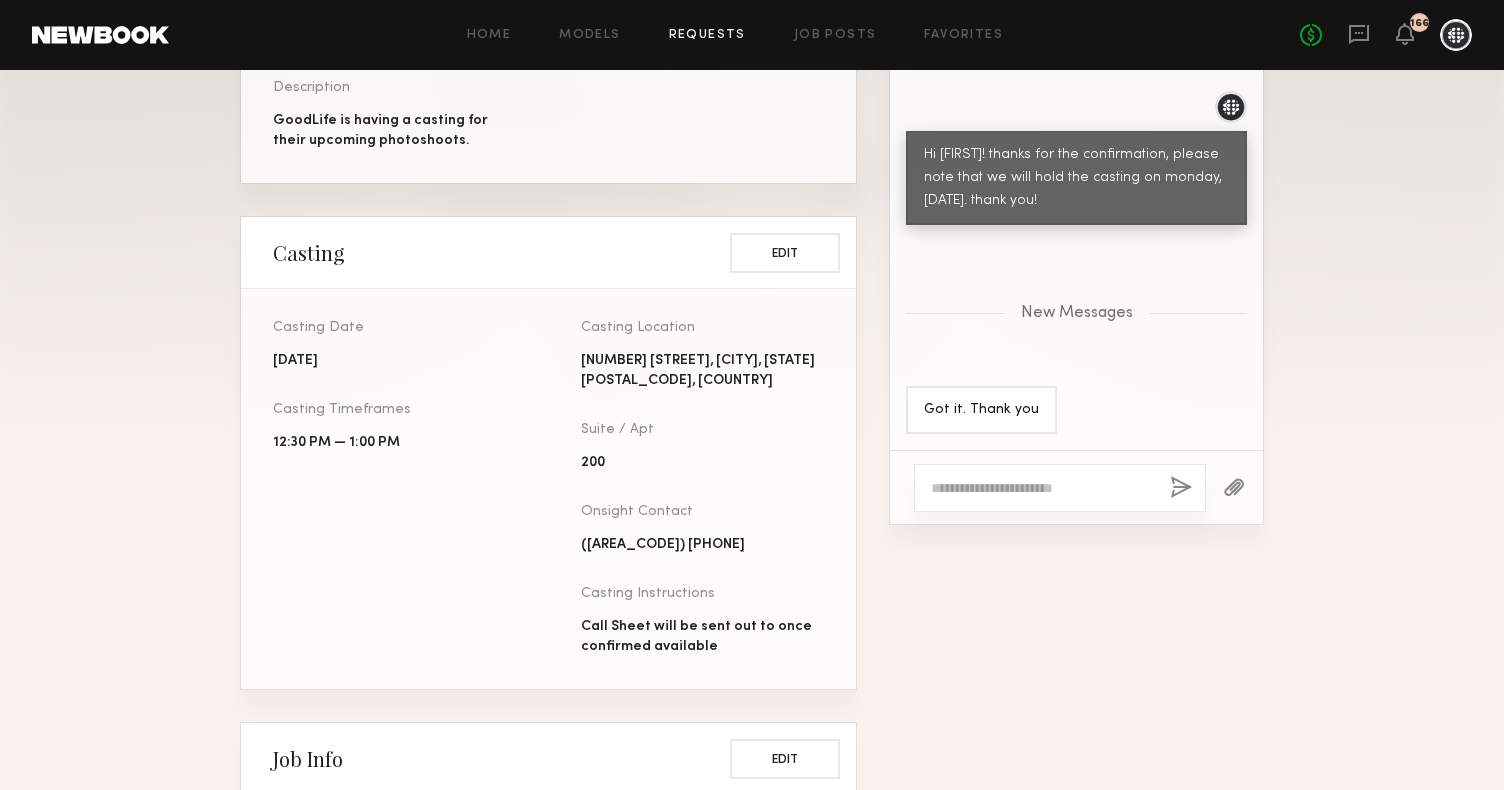 click 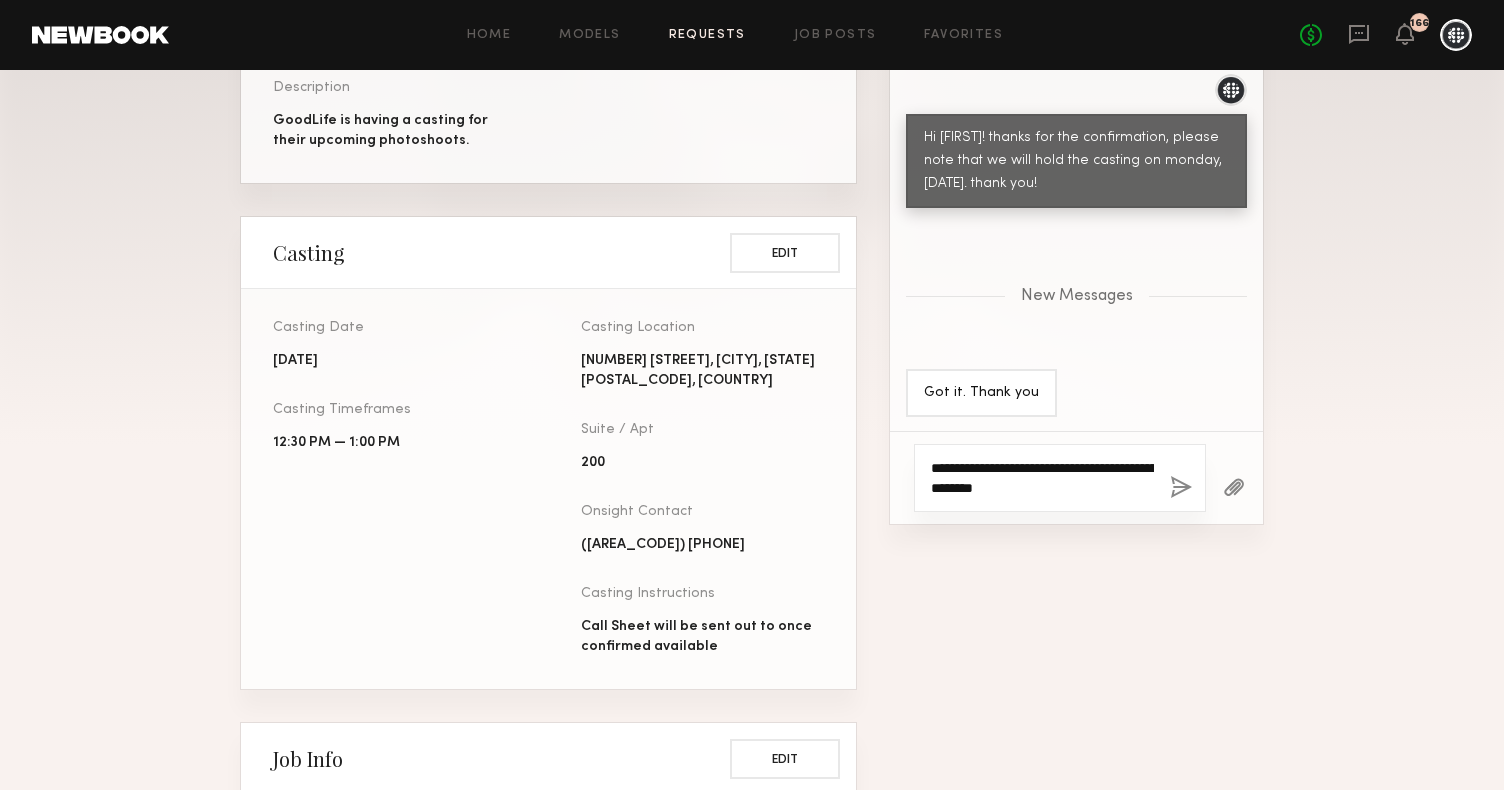 type on "**********" 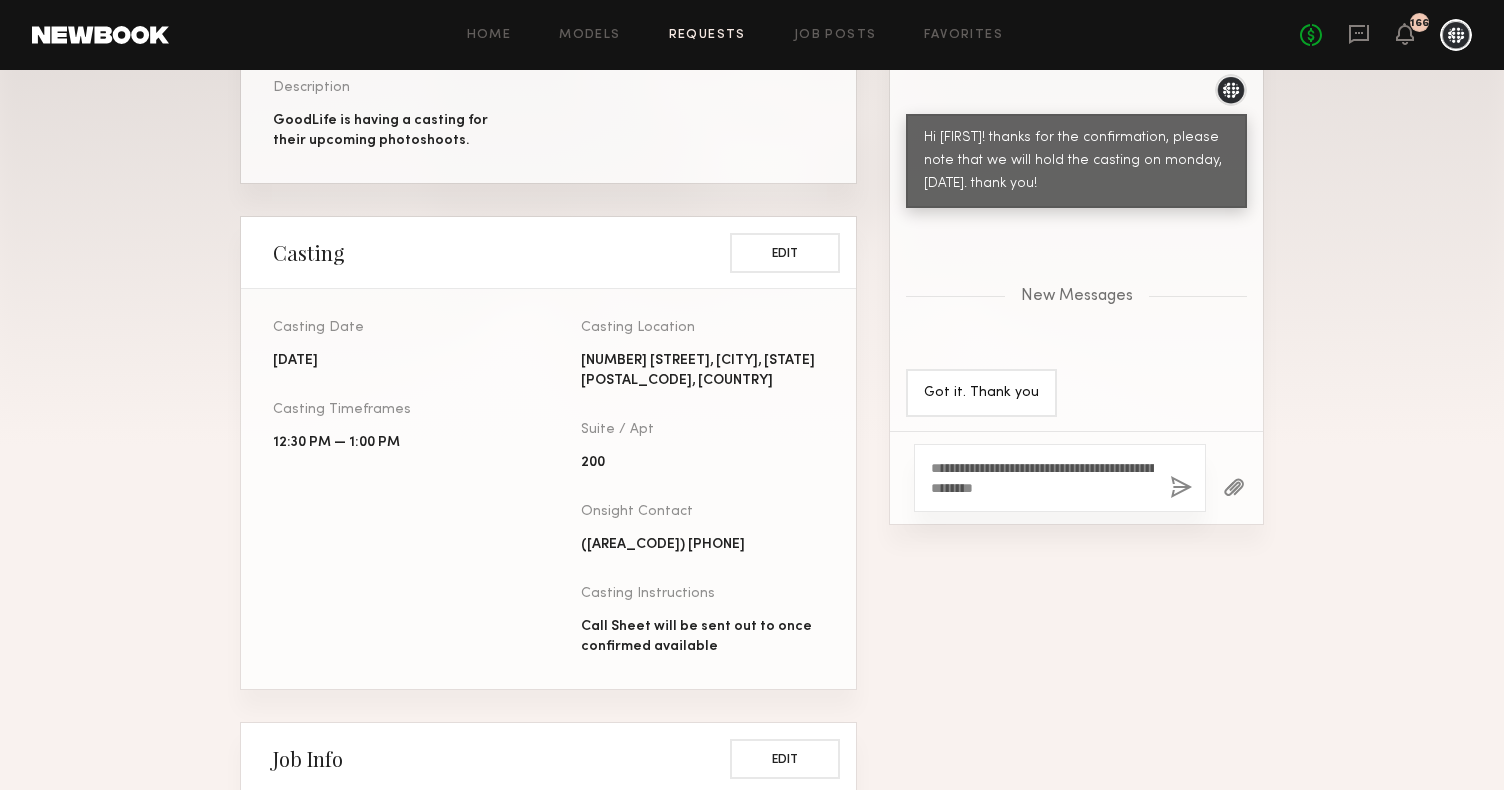 type 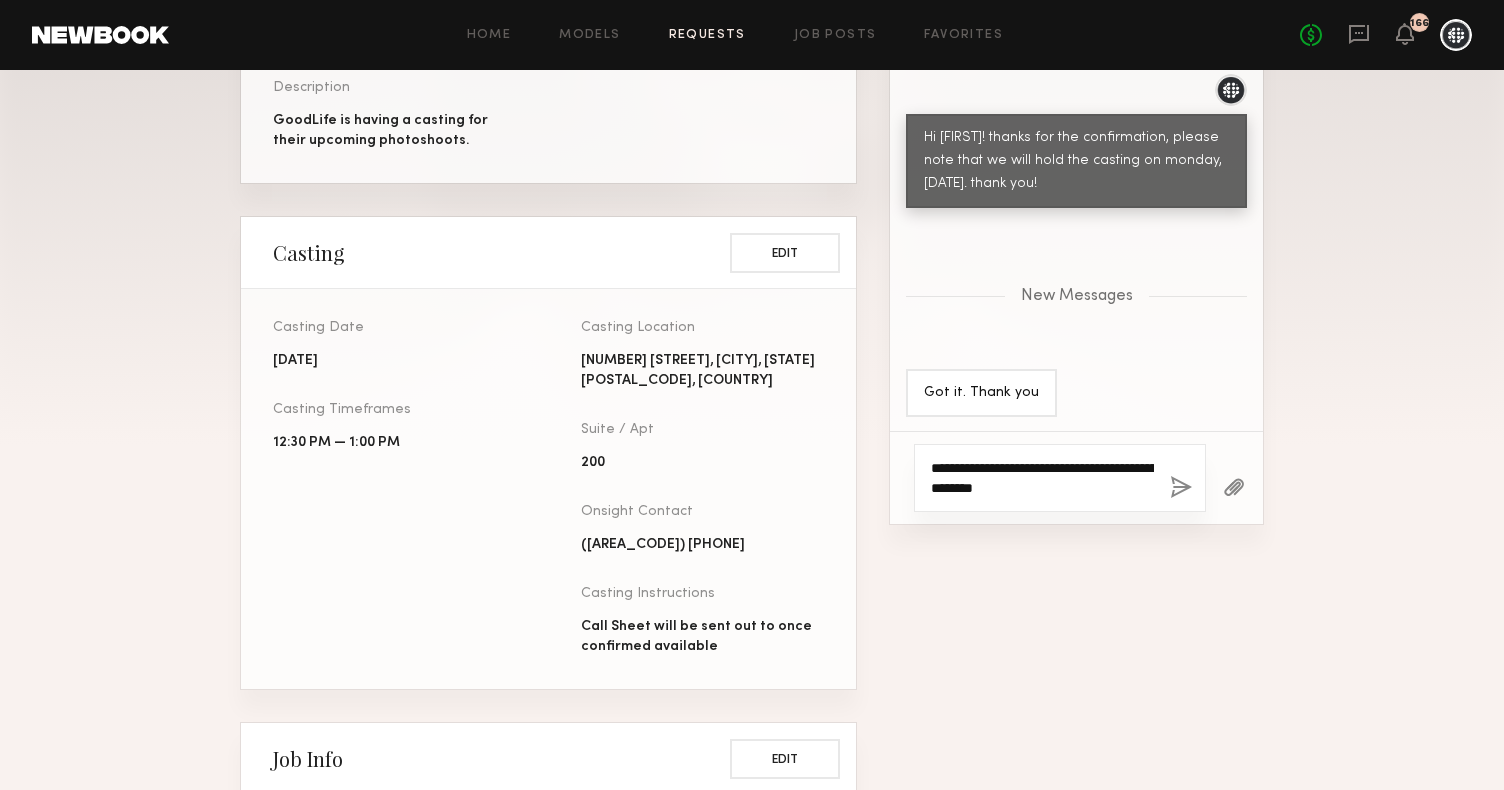 click on "**********" 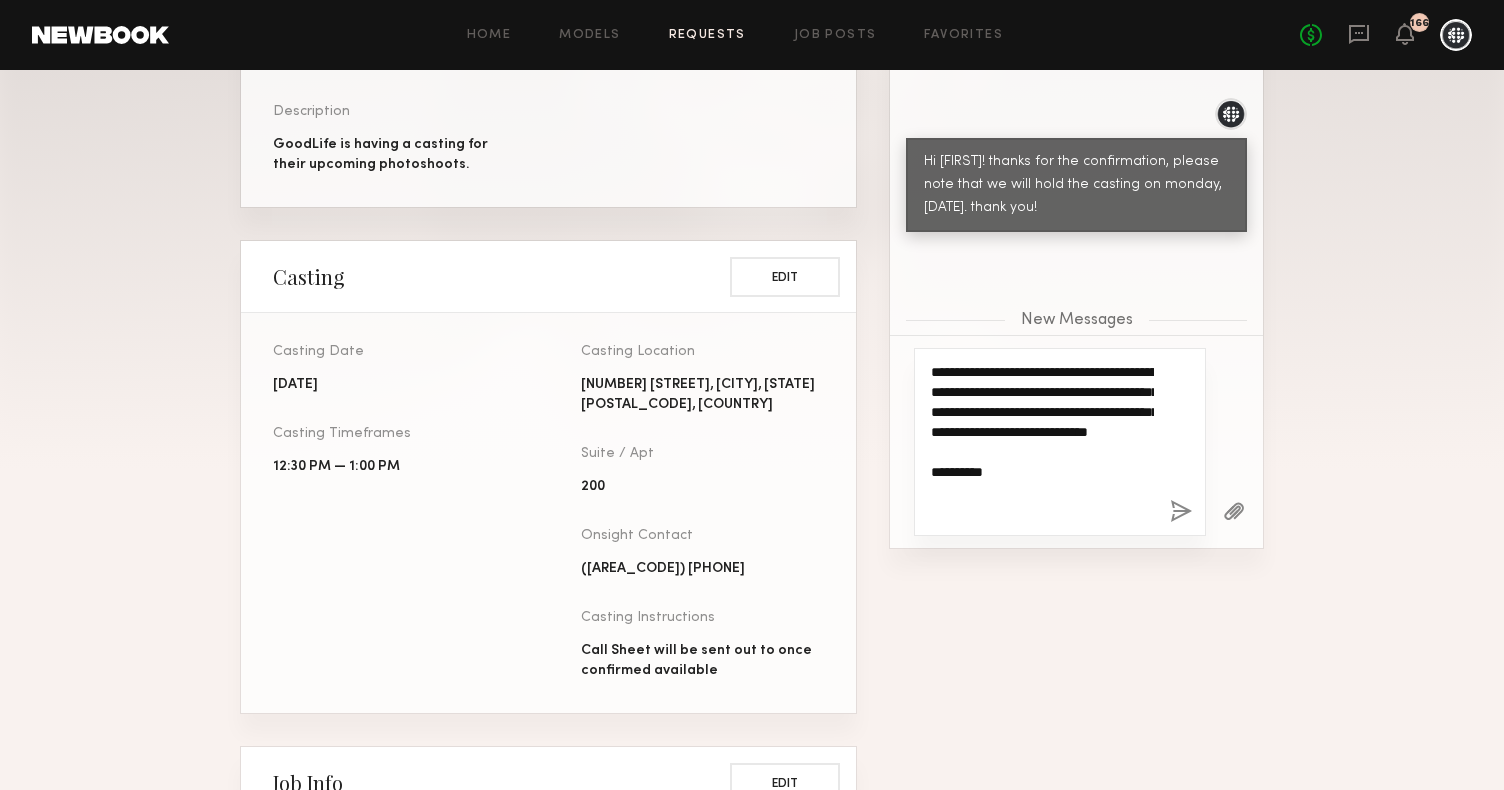 scroll, scrollTop: 623, scrollLeft: 0, axis: vertical 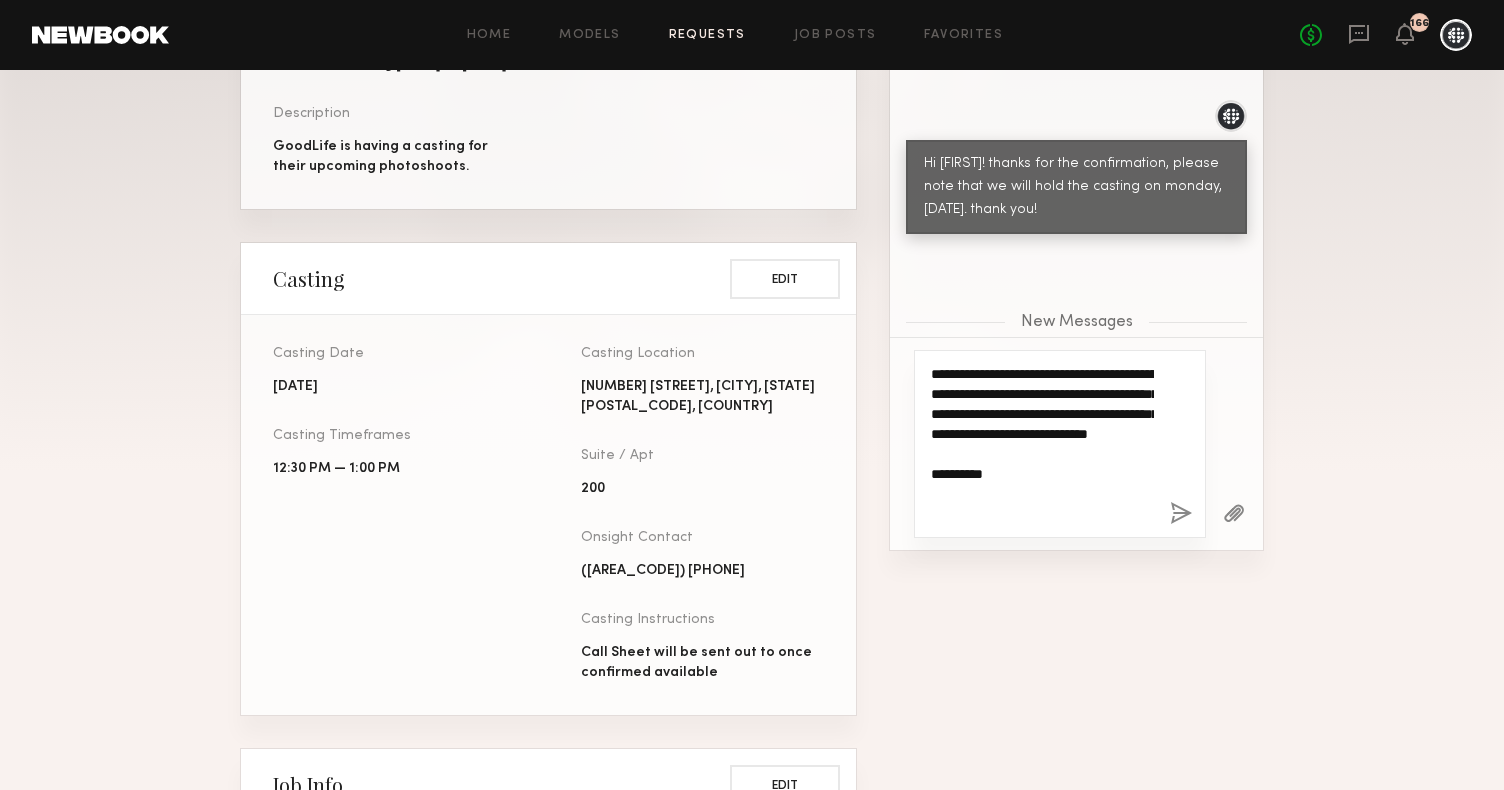 type on "**********" 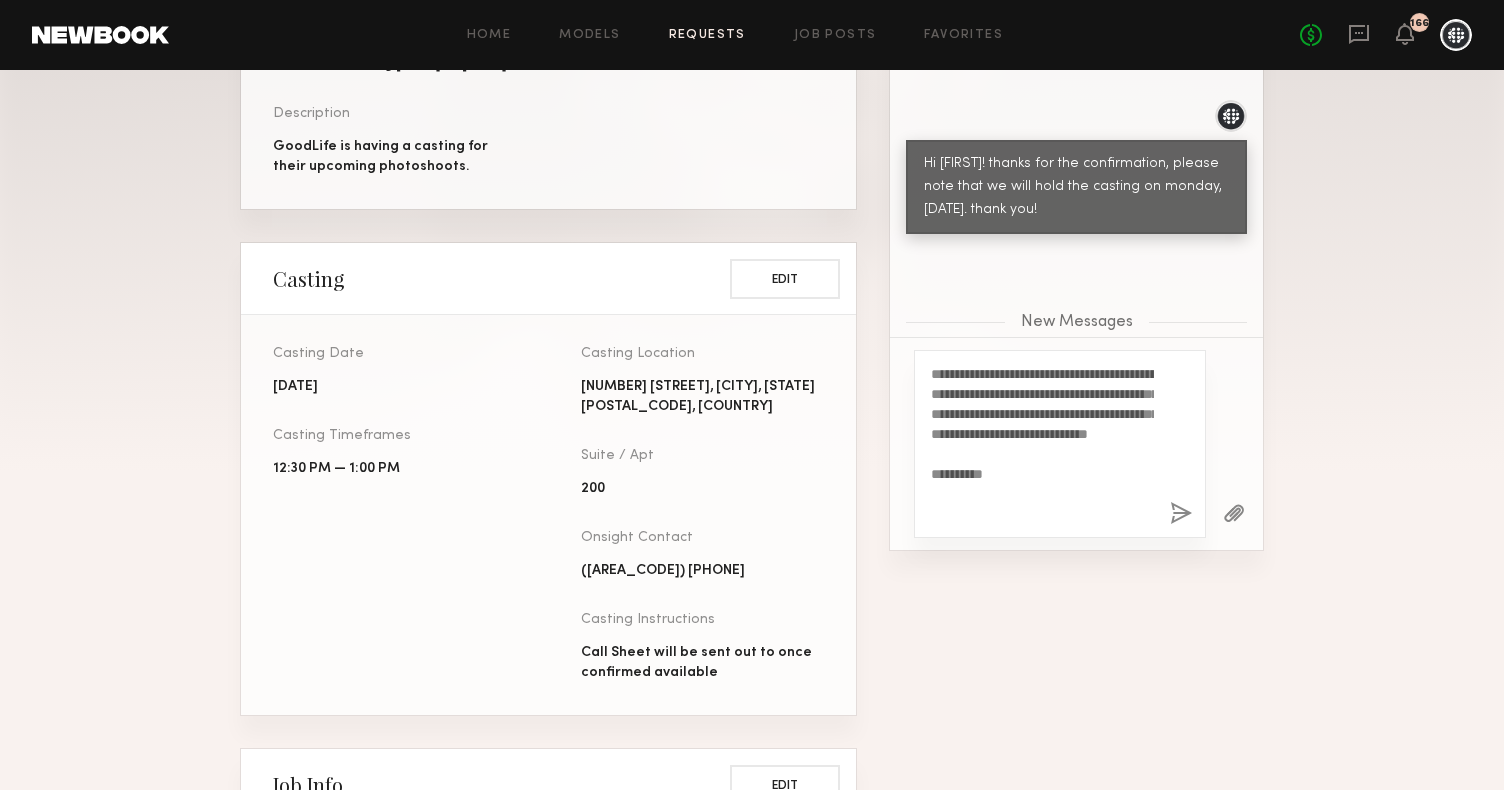 click 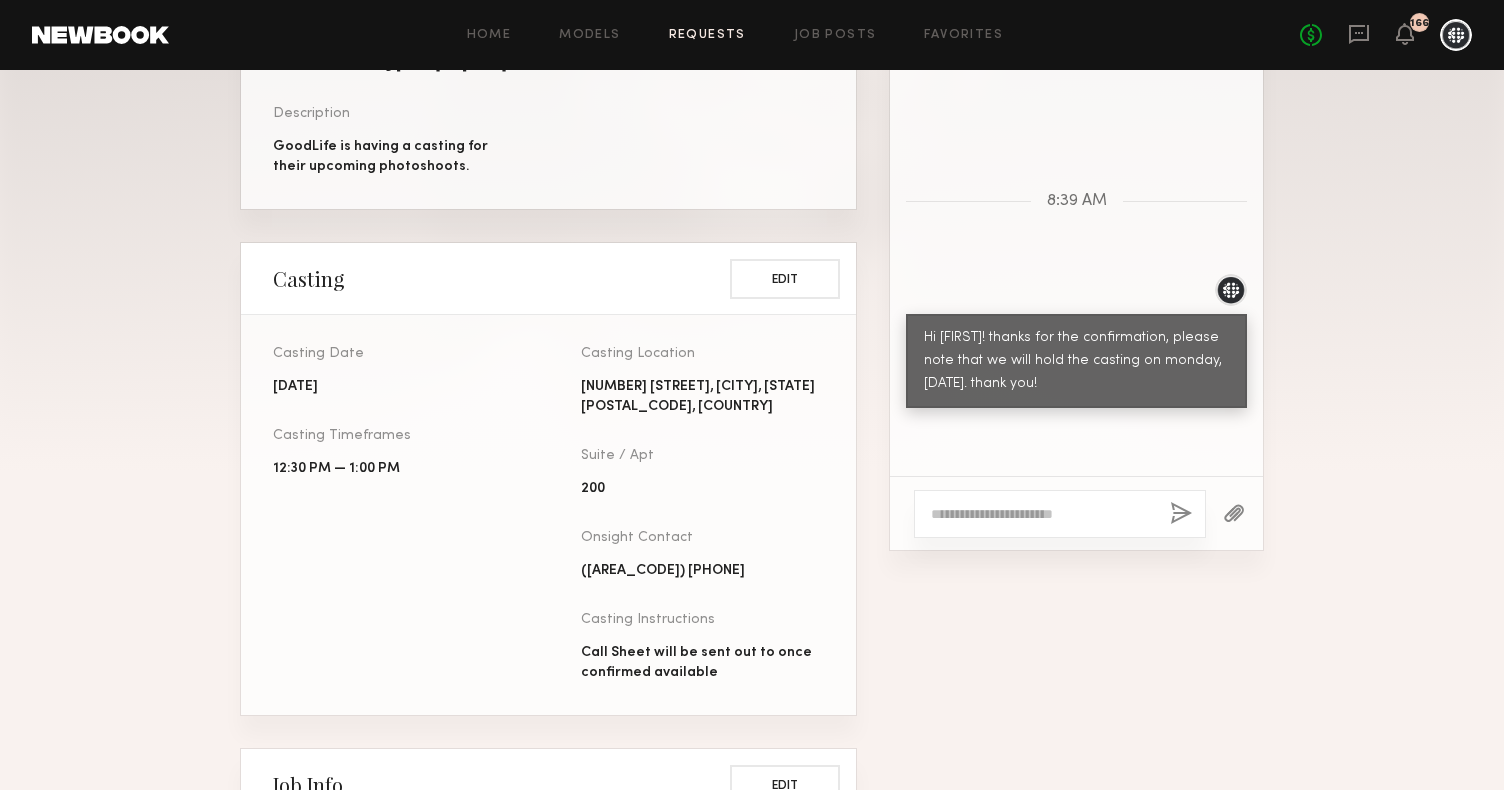 scroll, scrollTop: 743, scrollLeft: 0, axis: vertical 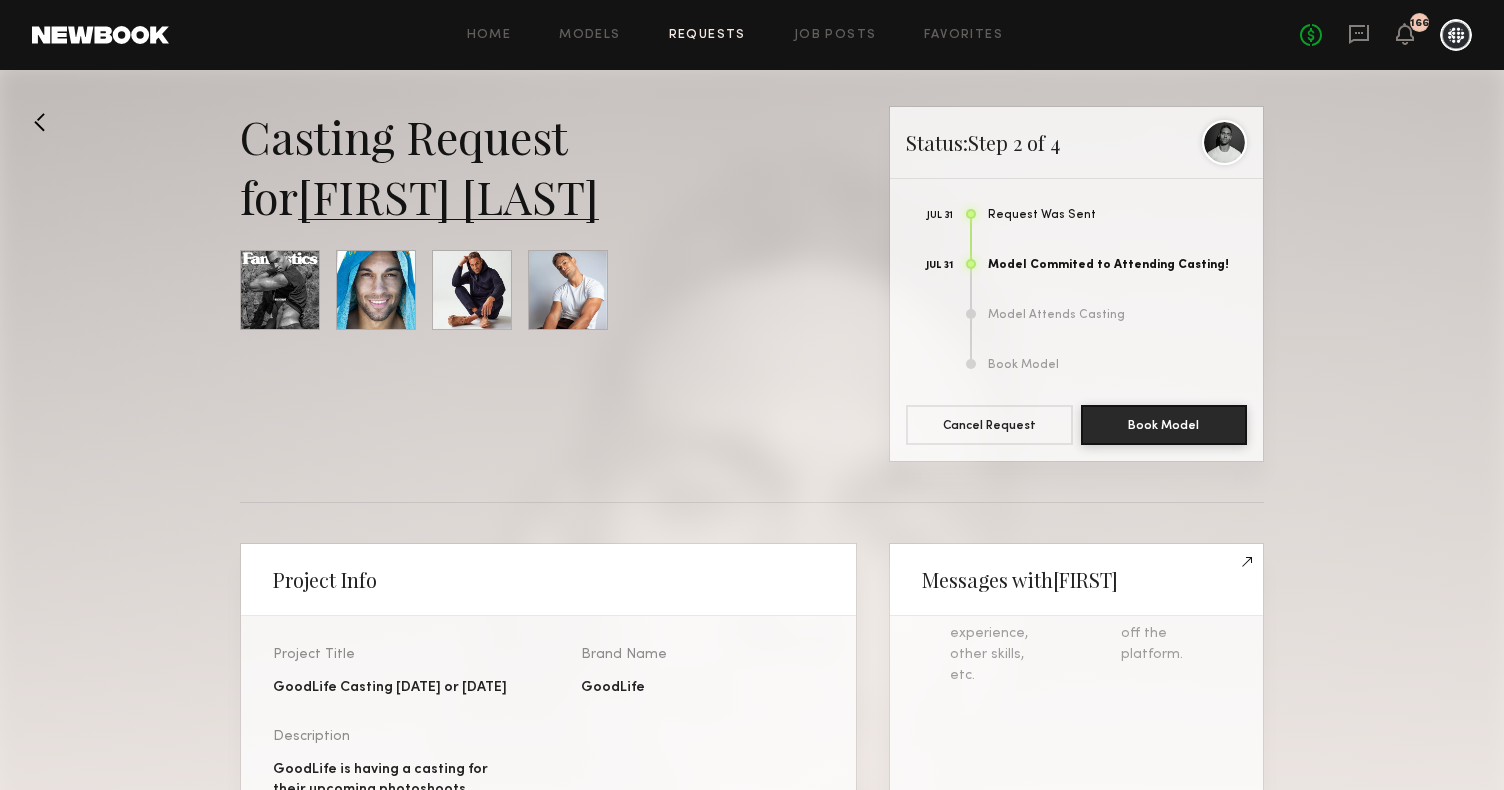 click 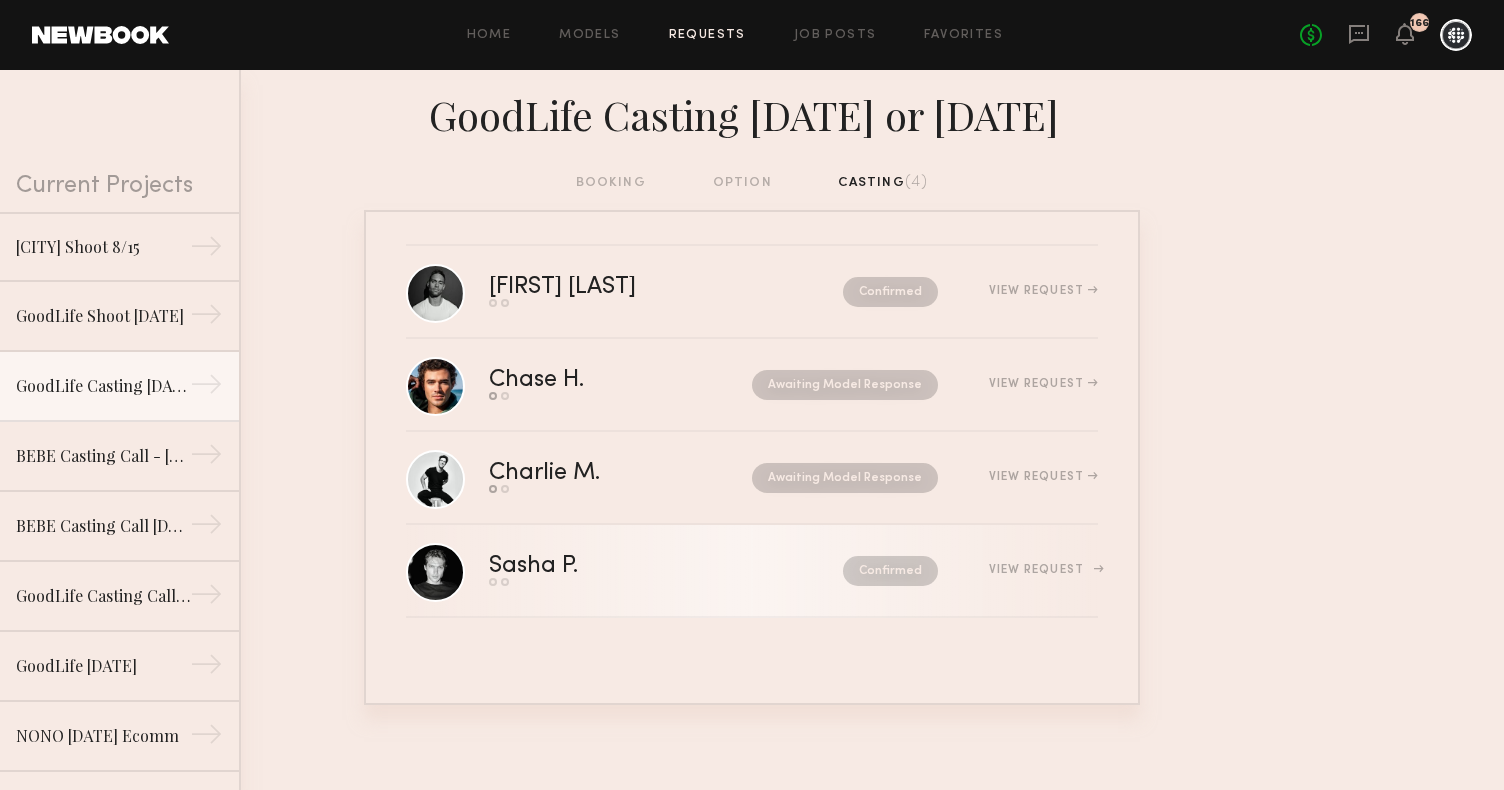 click on "Confirmed" 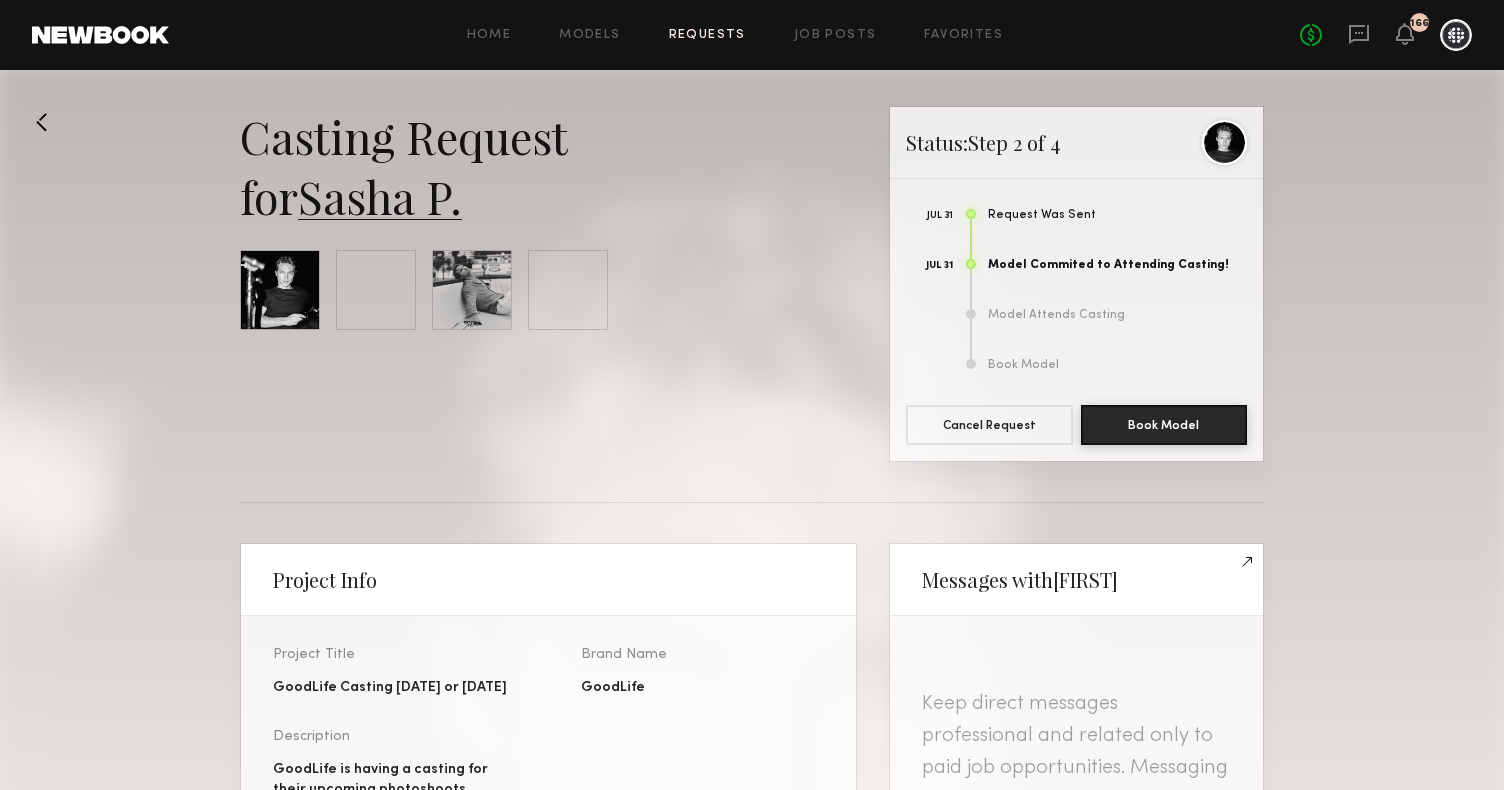scroll, scrollTop: 1273, scrollLeft: 0, axis: vertical 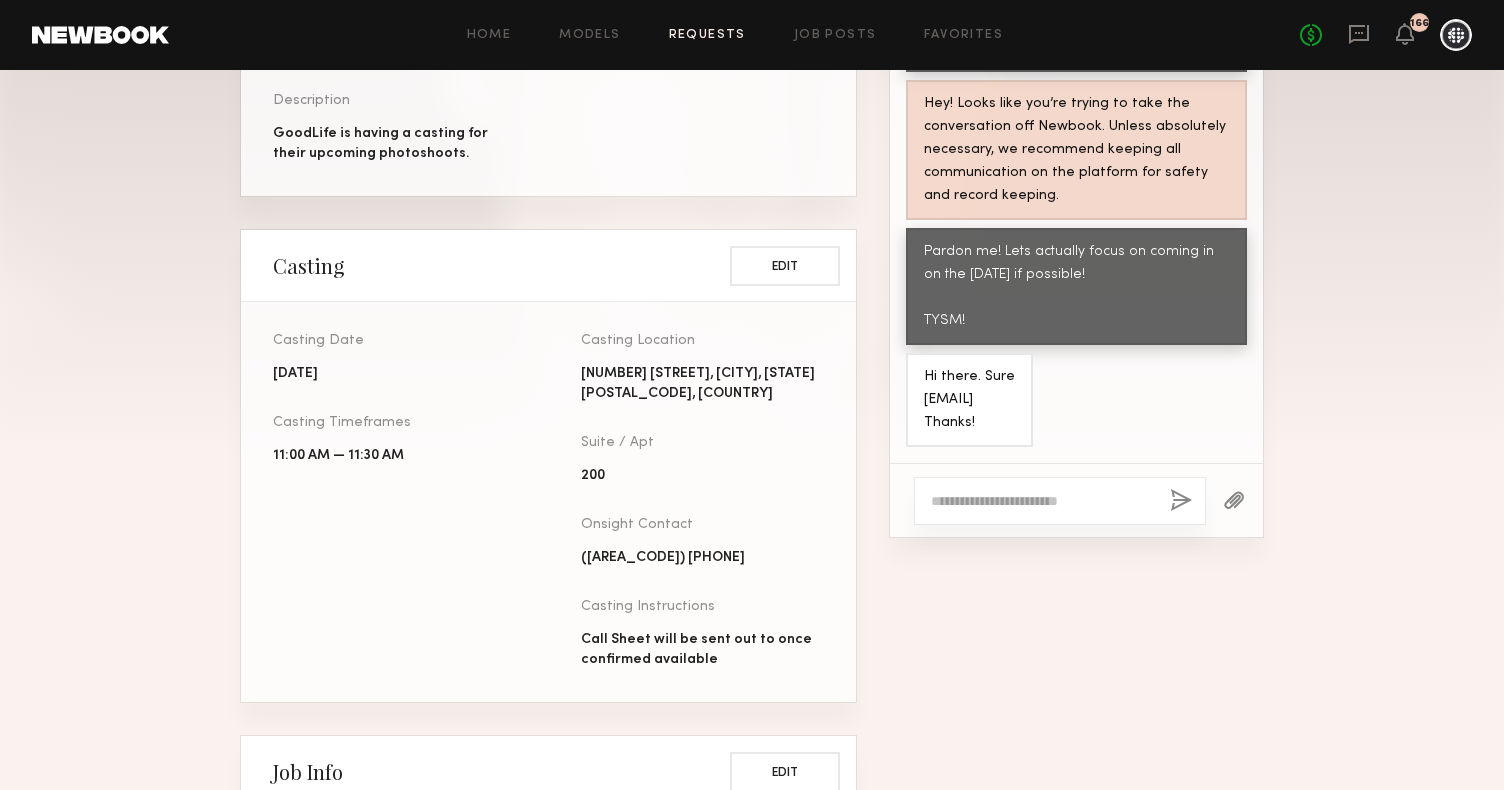 click 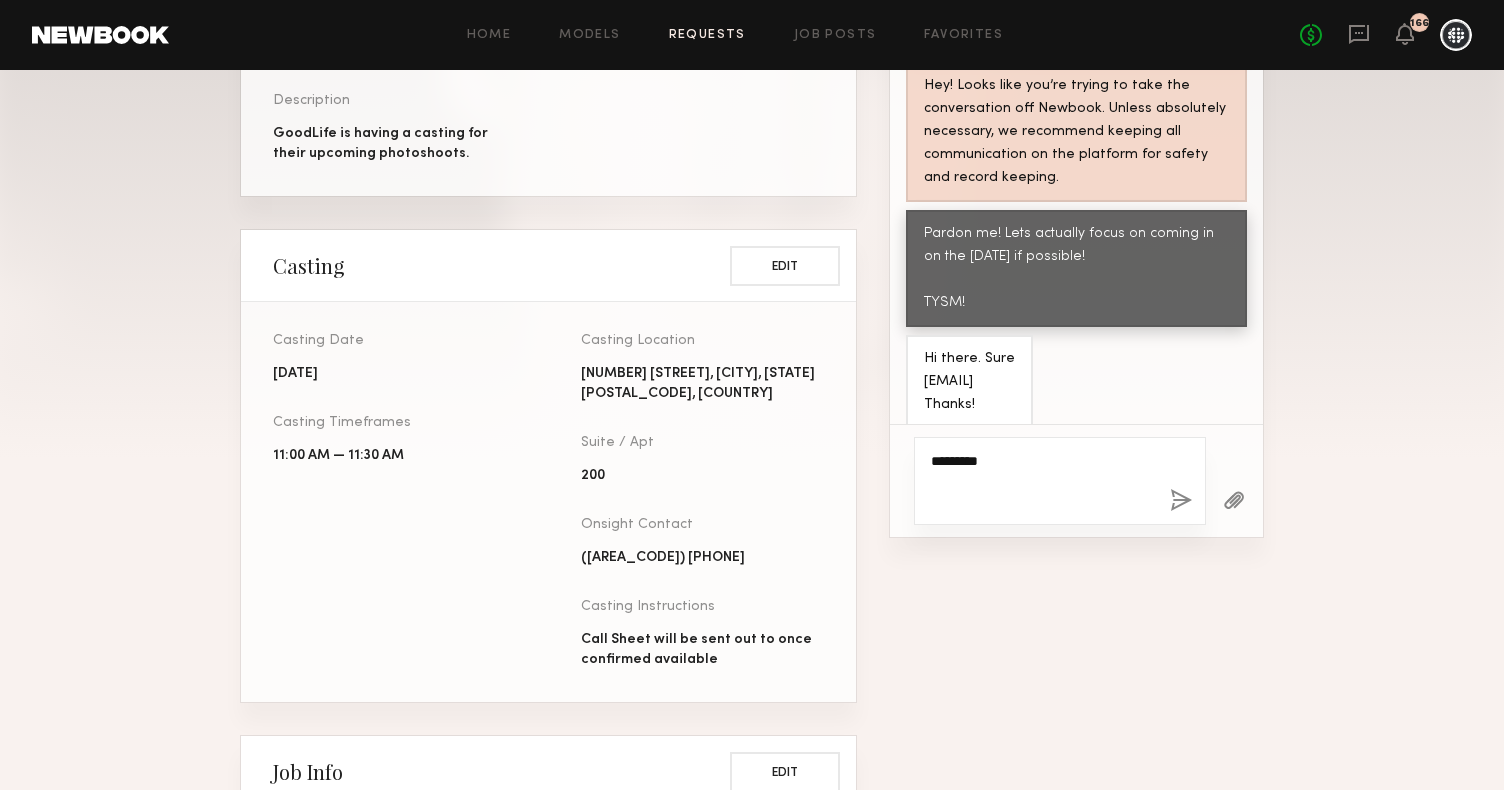 paste on "**********" 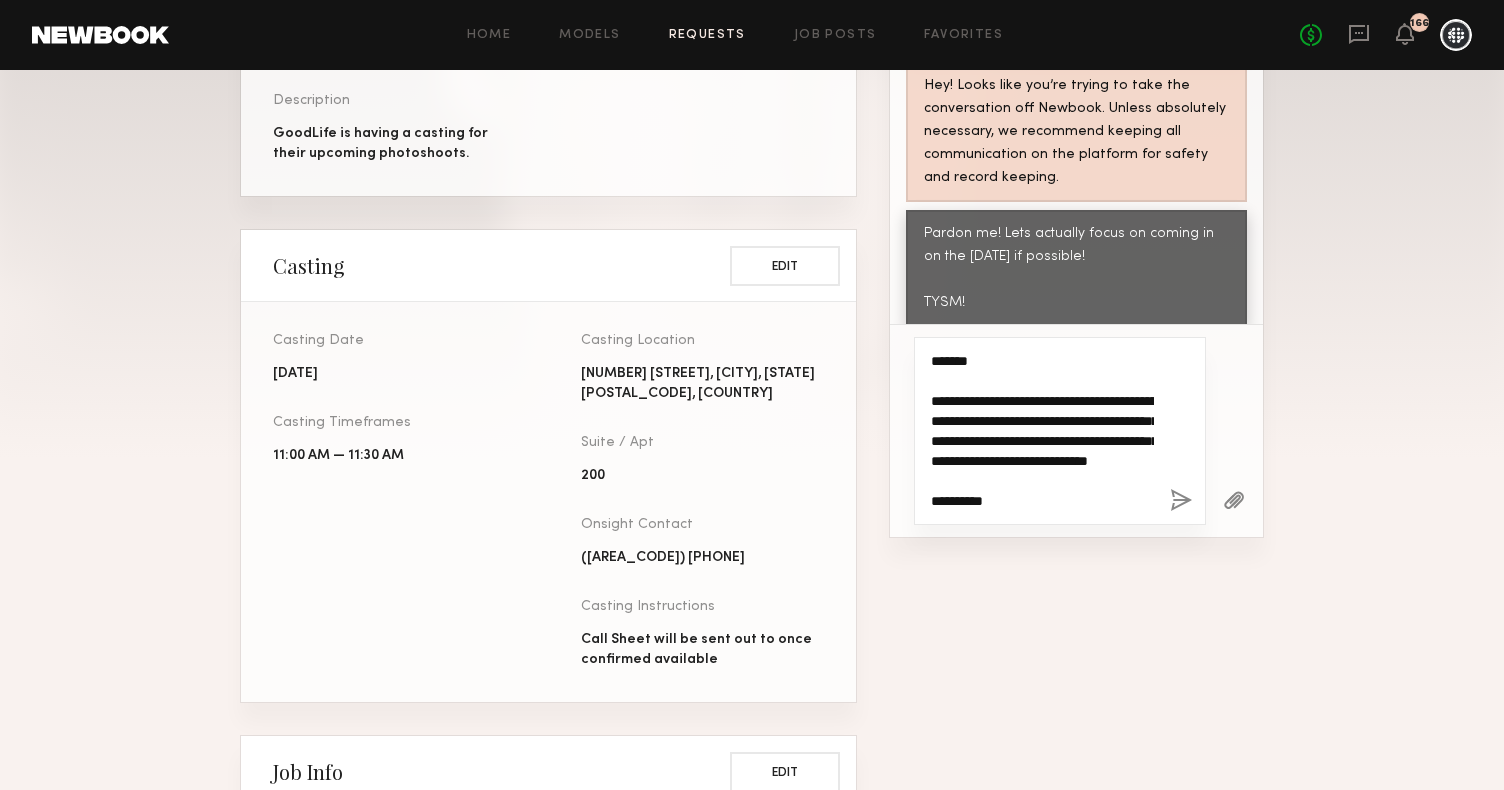scroll, scrollTop: 28, scrollLeft: 0, axis: vertical 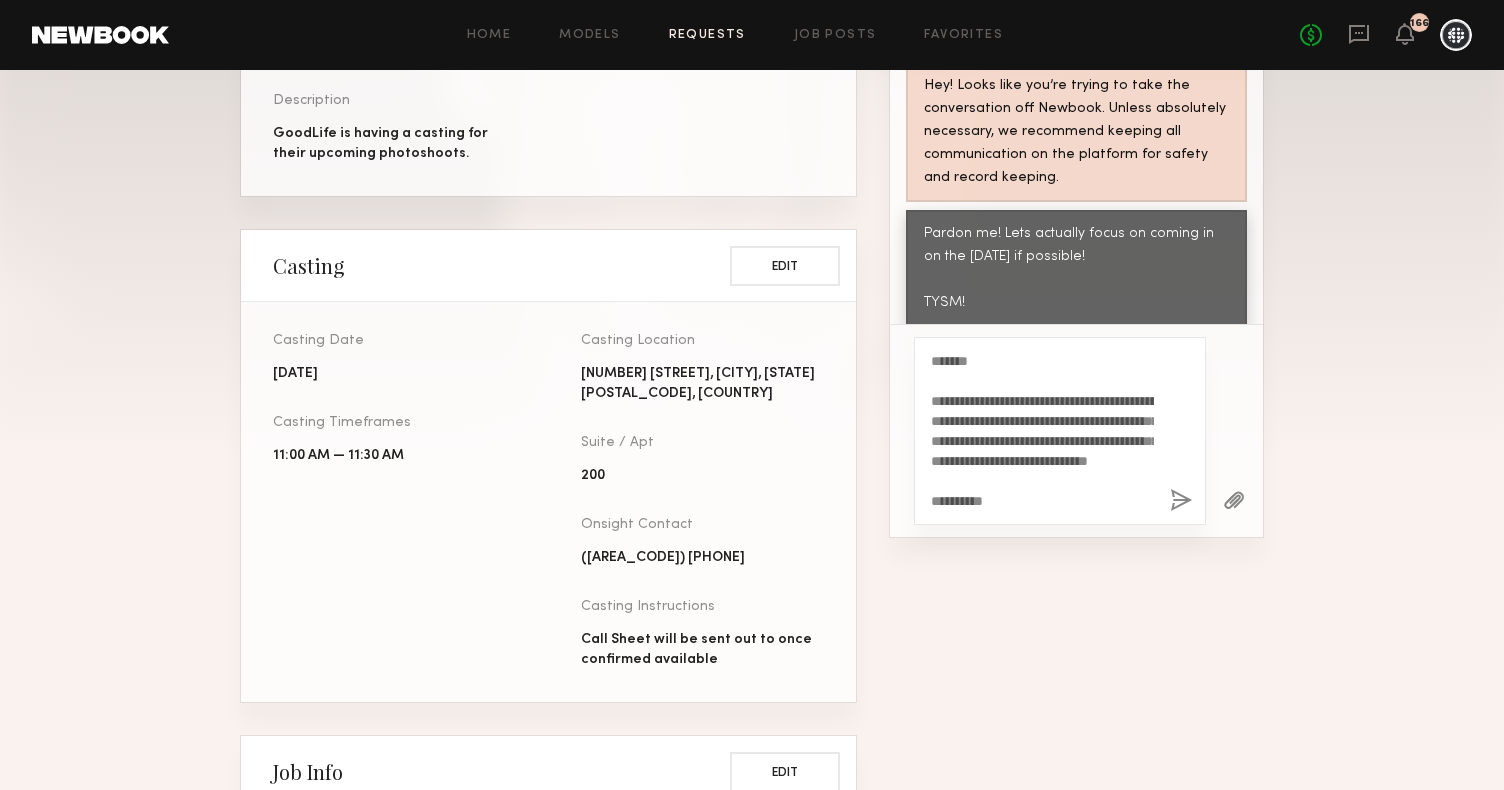 click 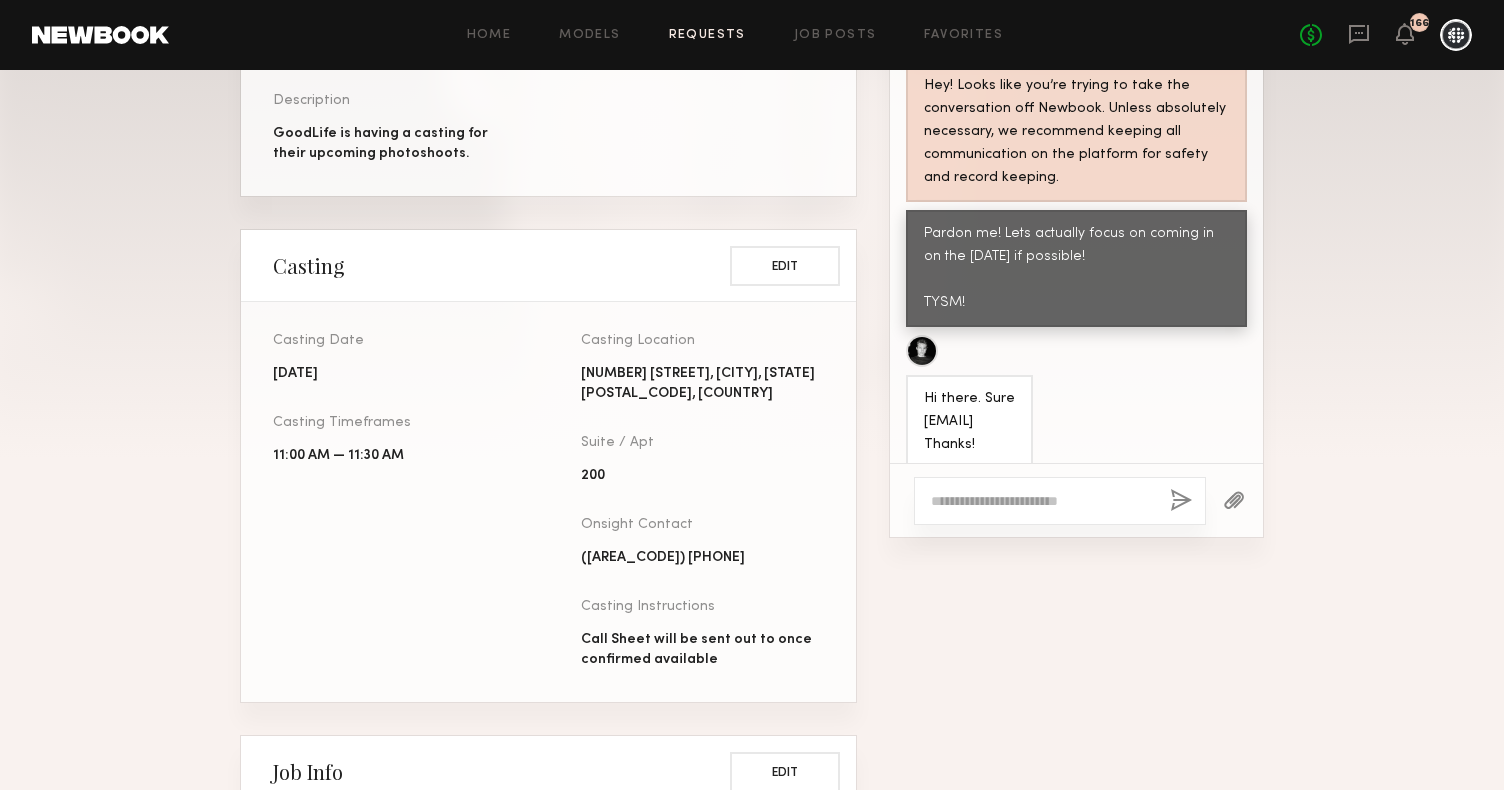 scroll, scrollTop: 1833, scrollLeft: 0, axis: vertical 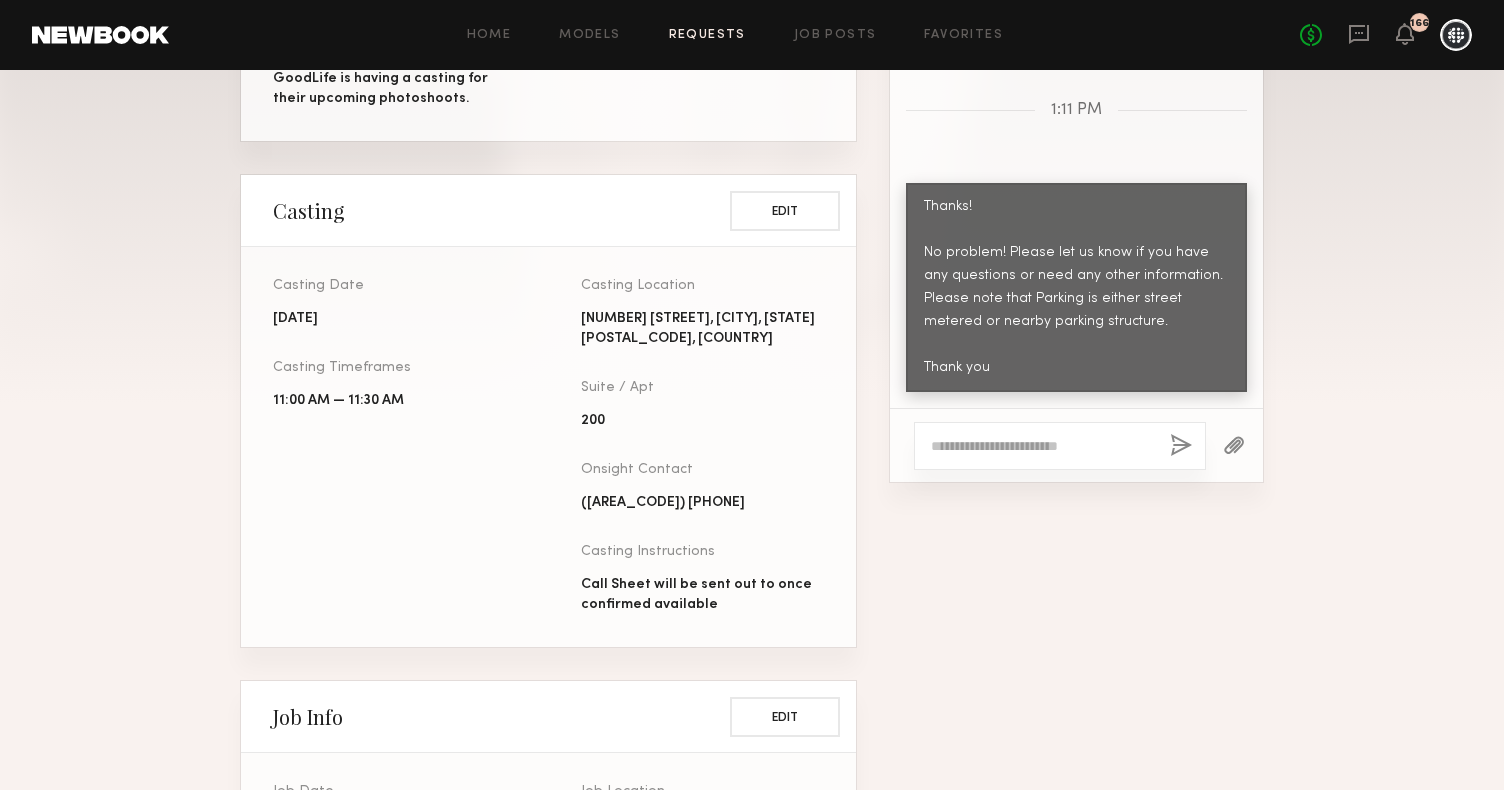 click 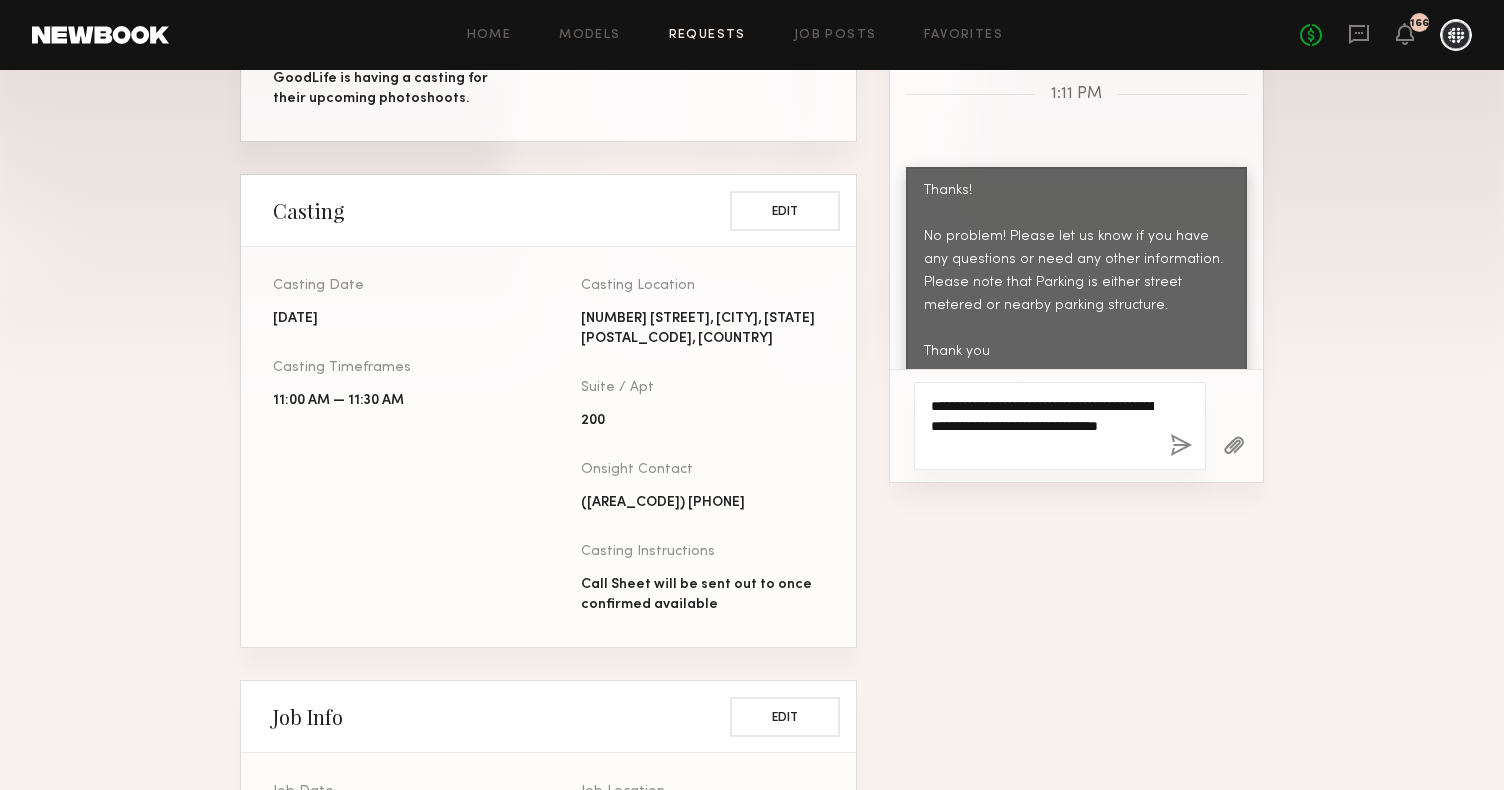 click on "**********" 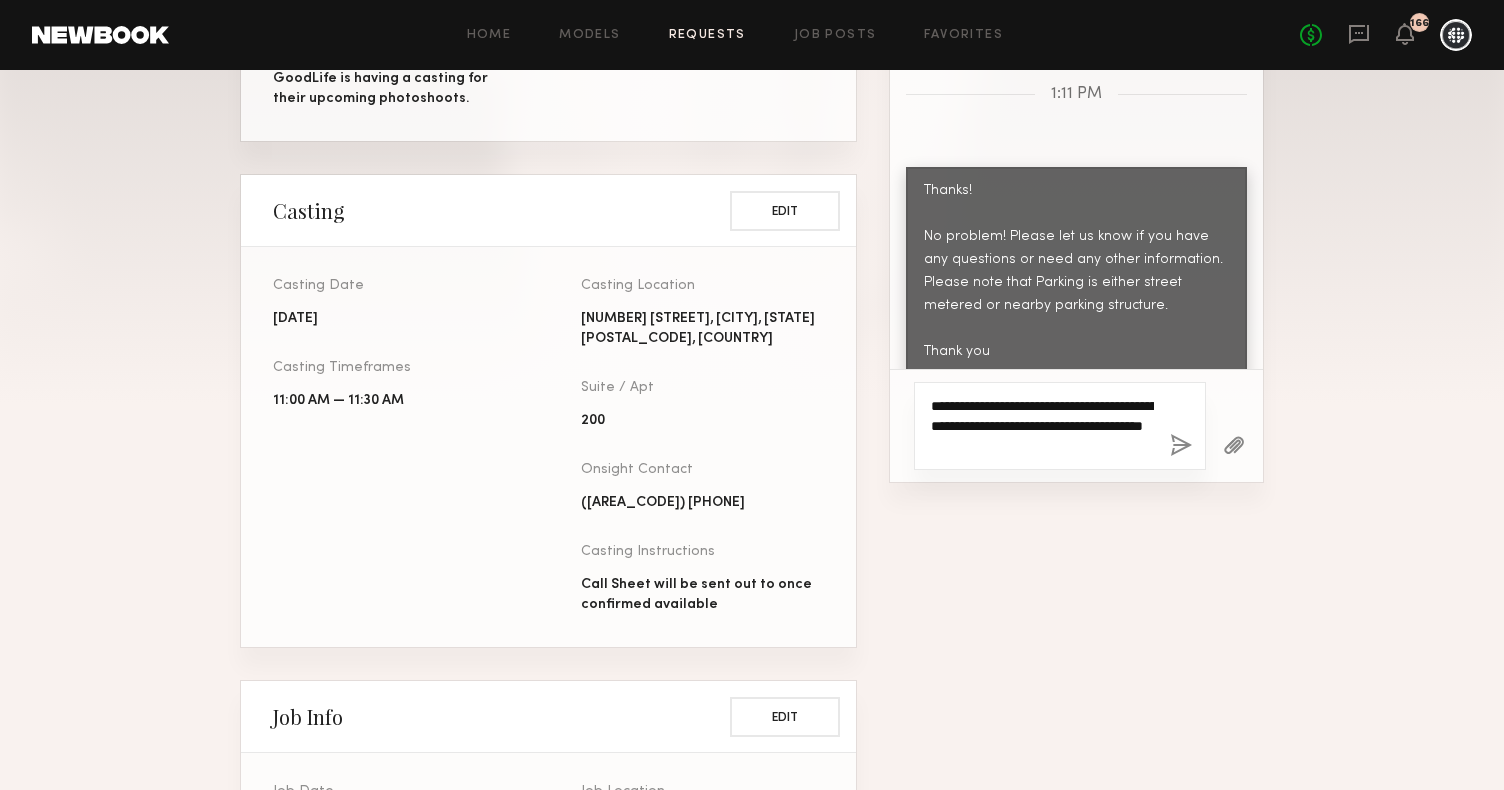 click on "**********" 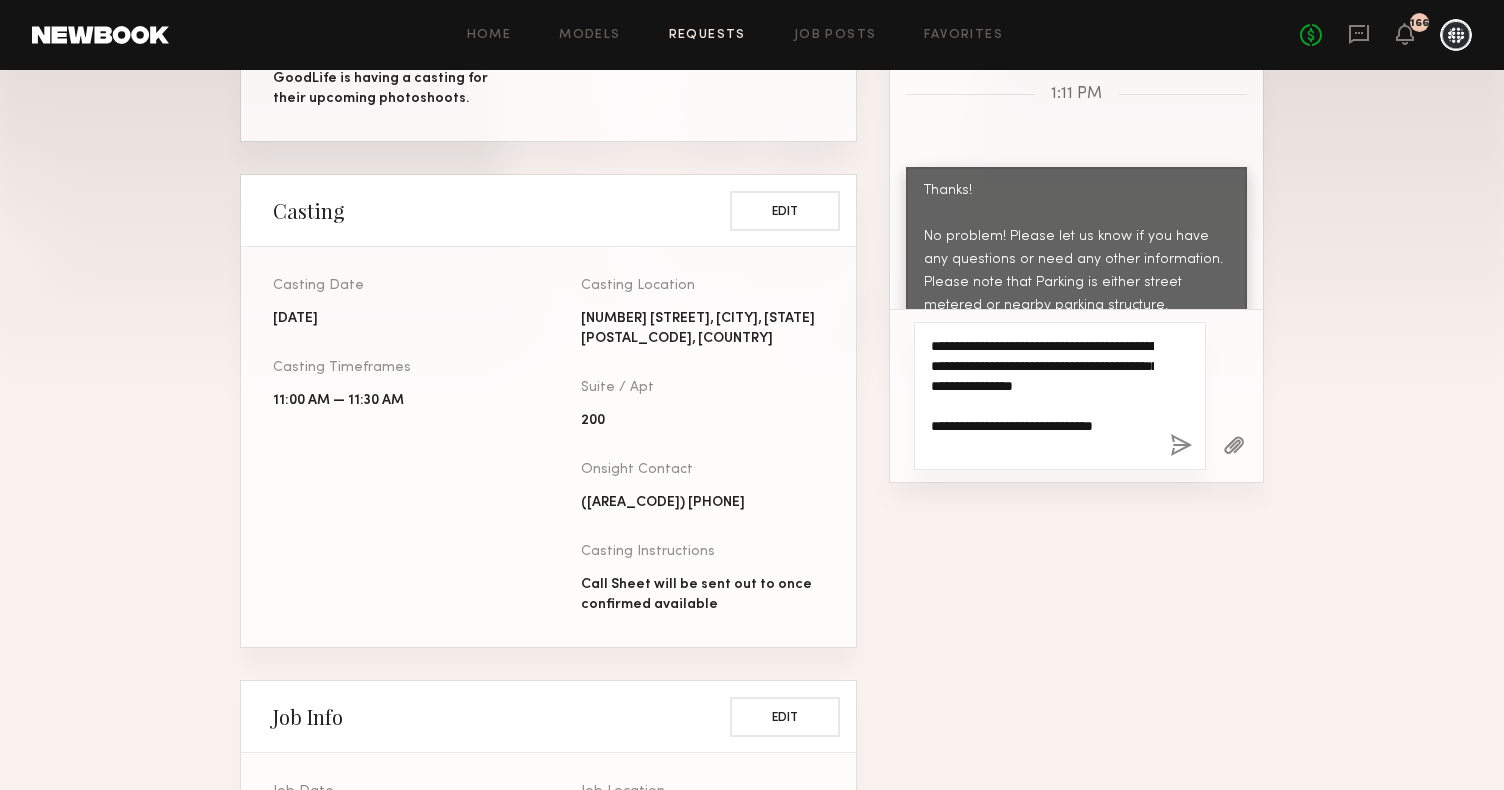 type on "**********" 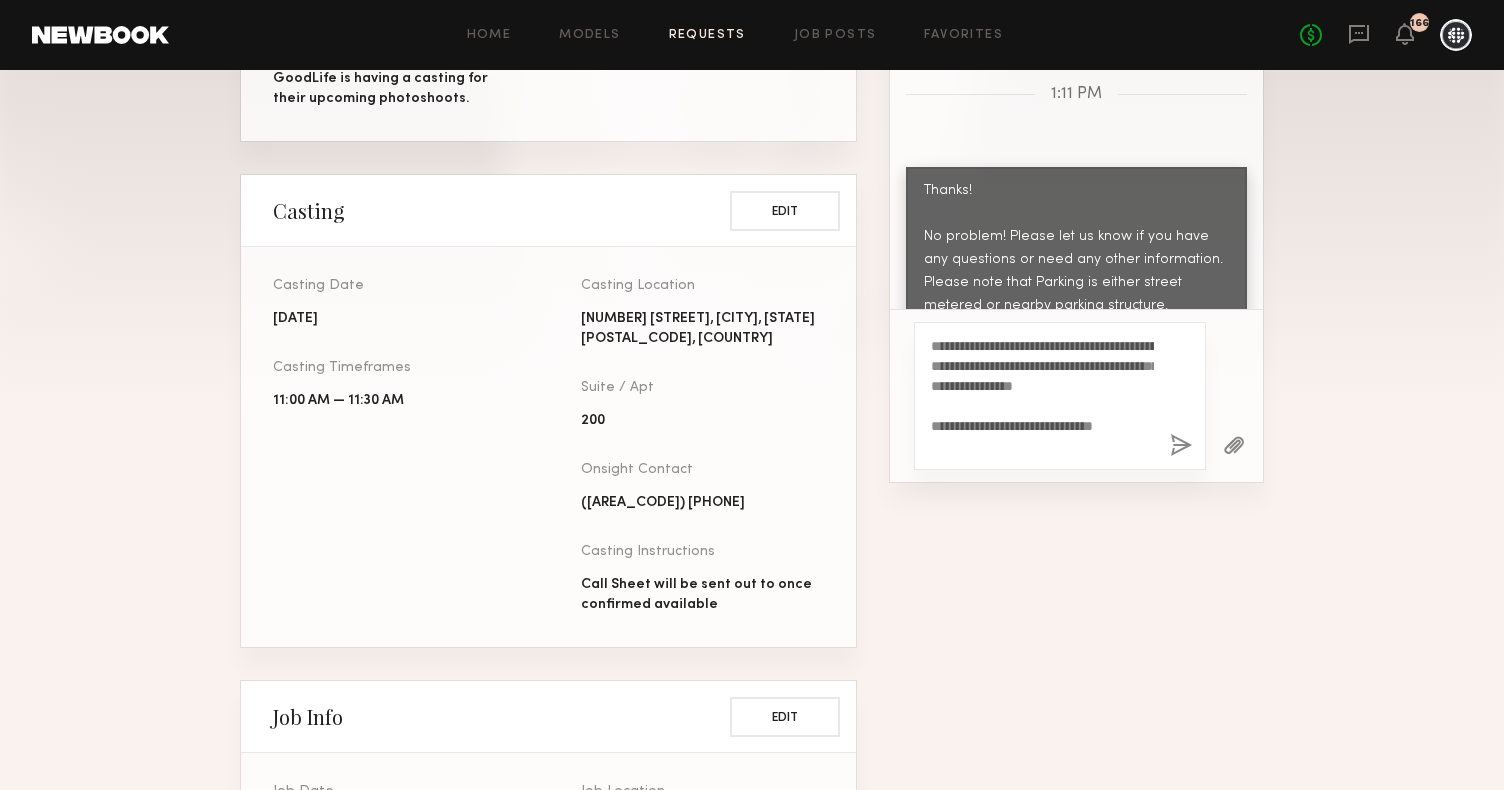 click 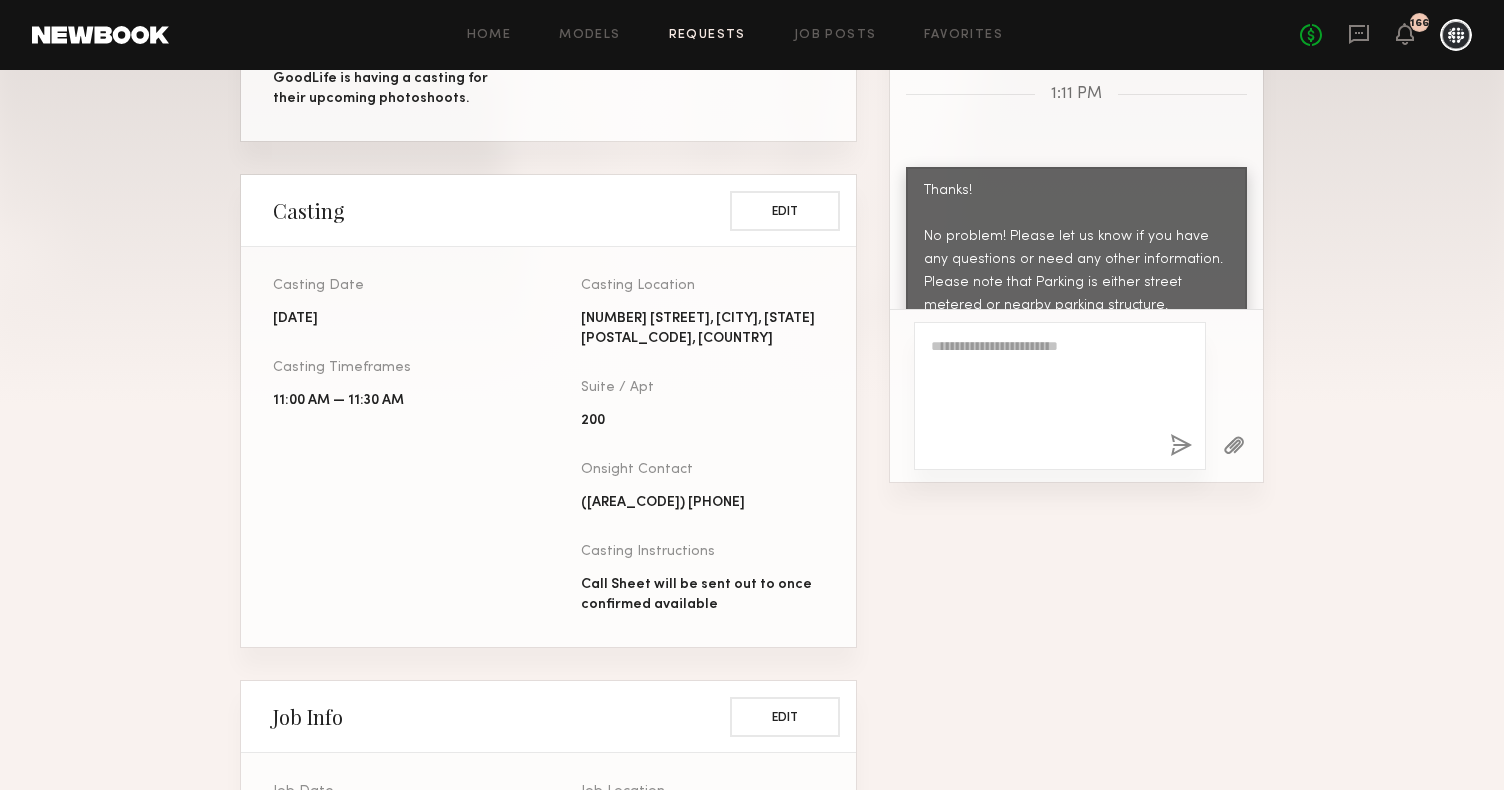 scroll, scrollTop: 1869, scrollLeft: 0, axis: vertical 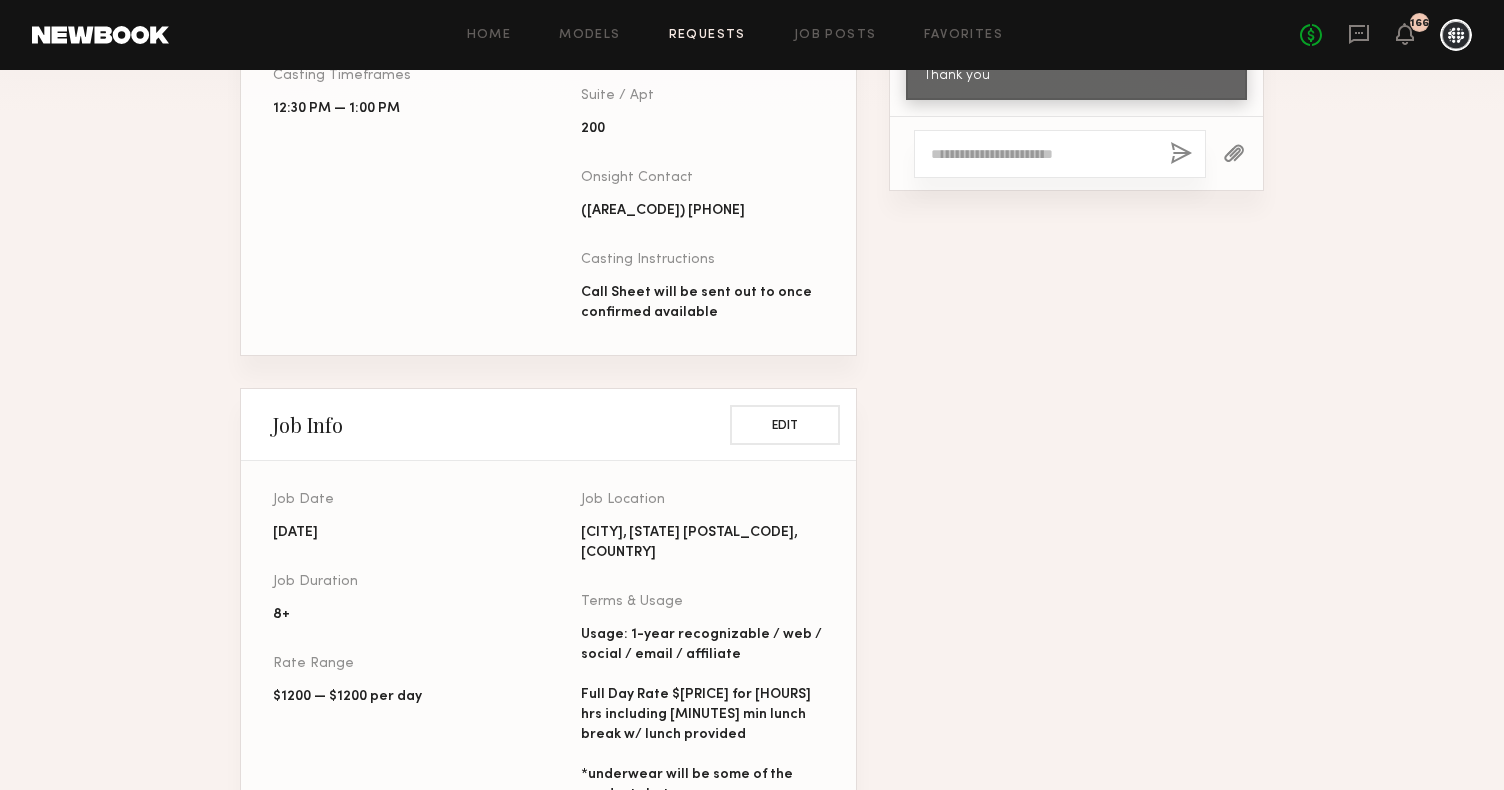 click 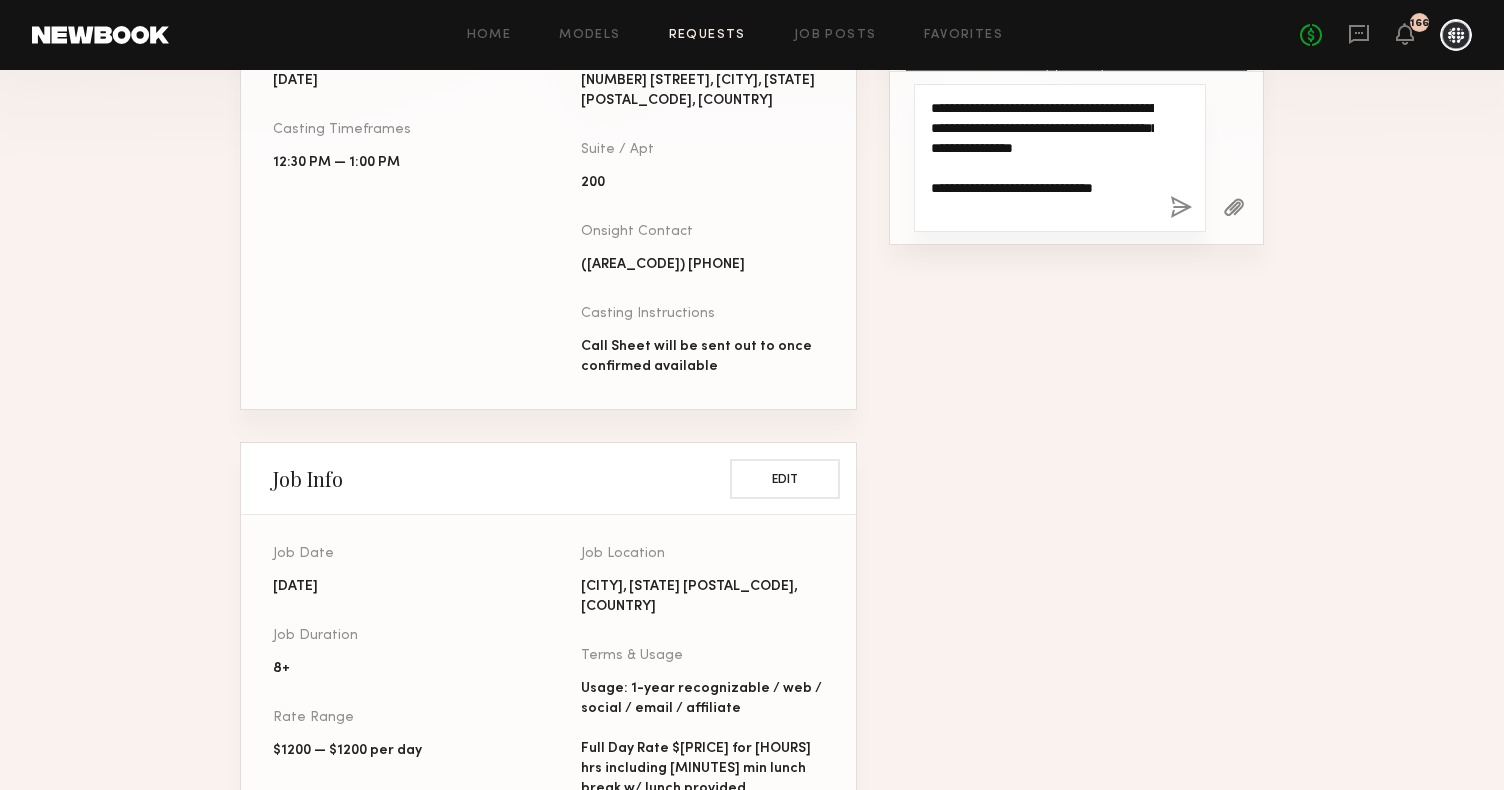 scroll, scrollTop: 905, scrollLeft: 0, axis: vertical 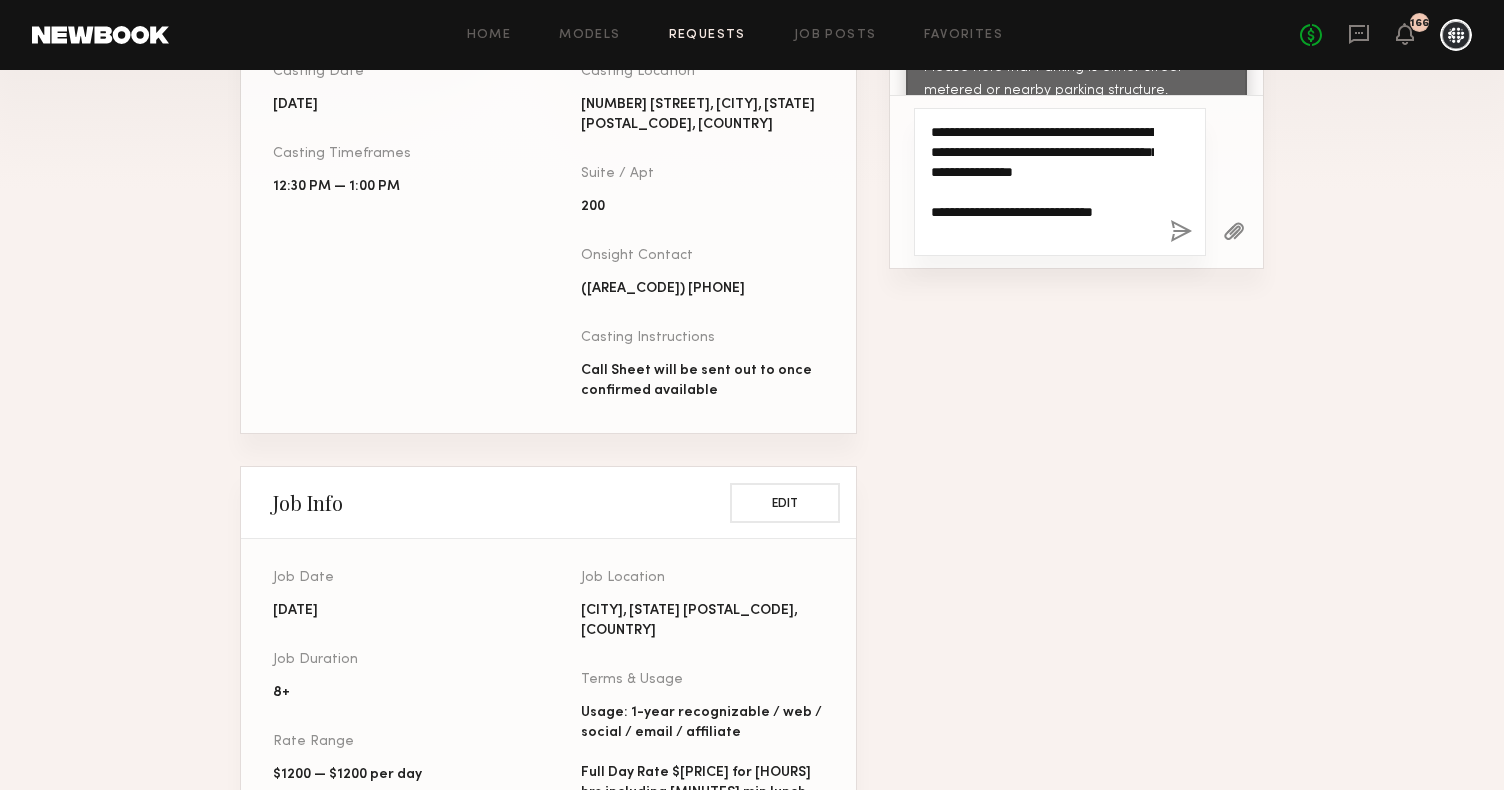 type on "**********" 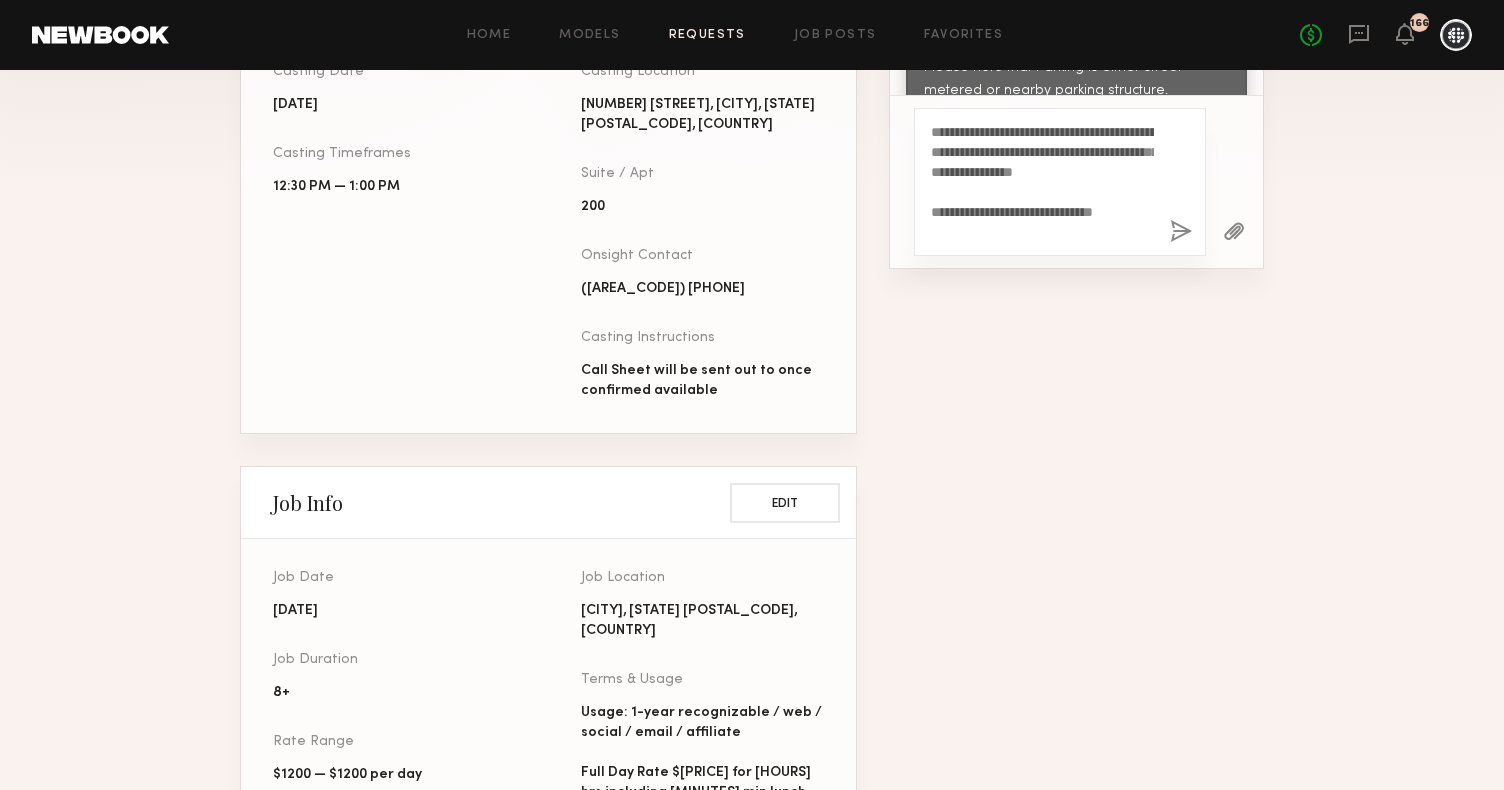 click 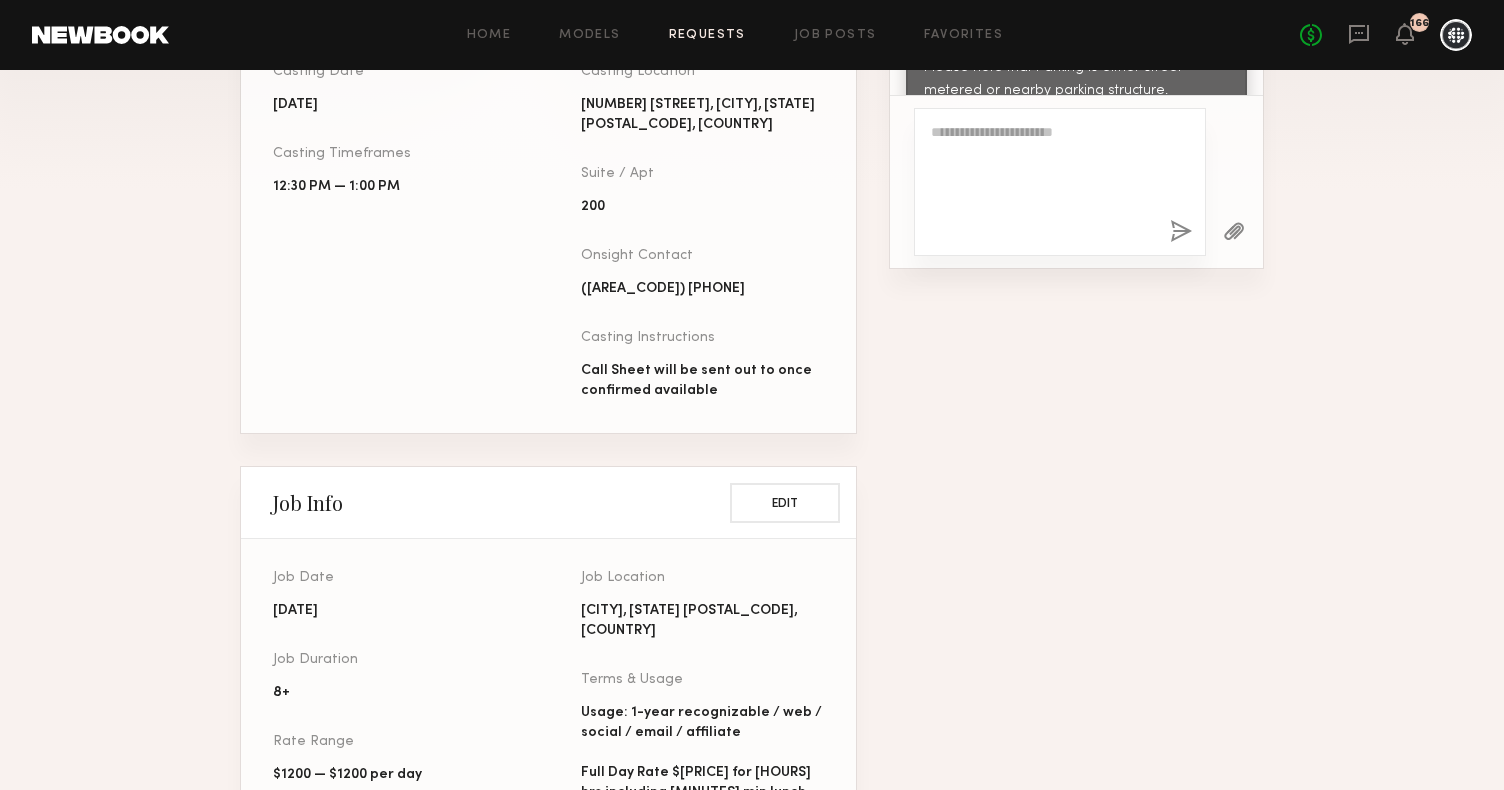 scroll, scrollTop: 1169, scrollLeft: 0, axis: vertical 